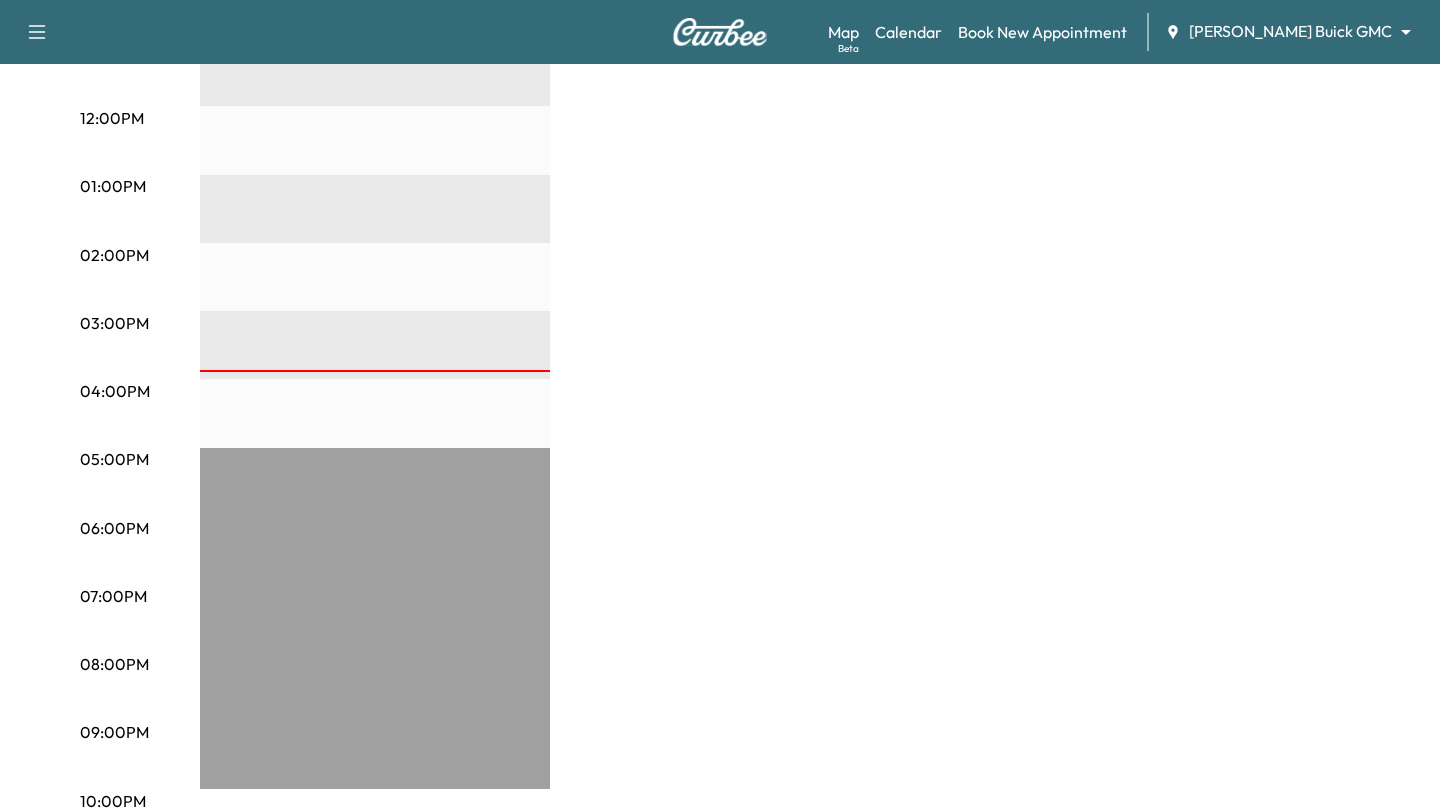 scroll, scrollTop: 0, scrollLeft: 0, axis: both 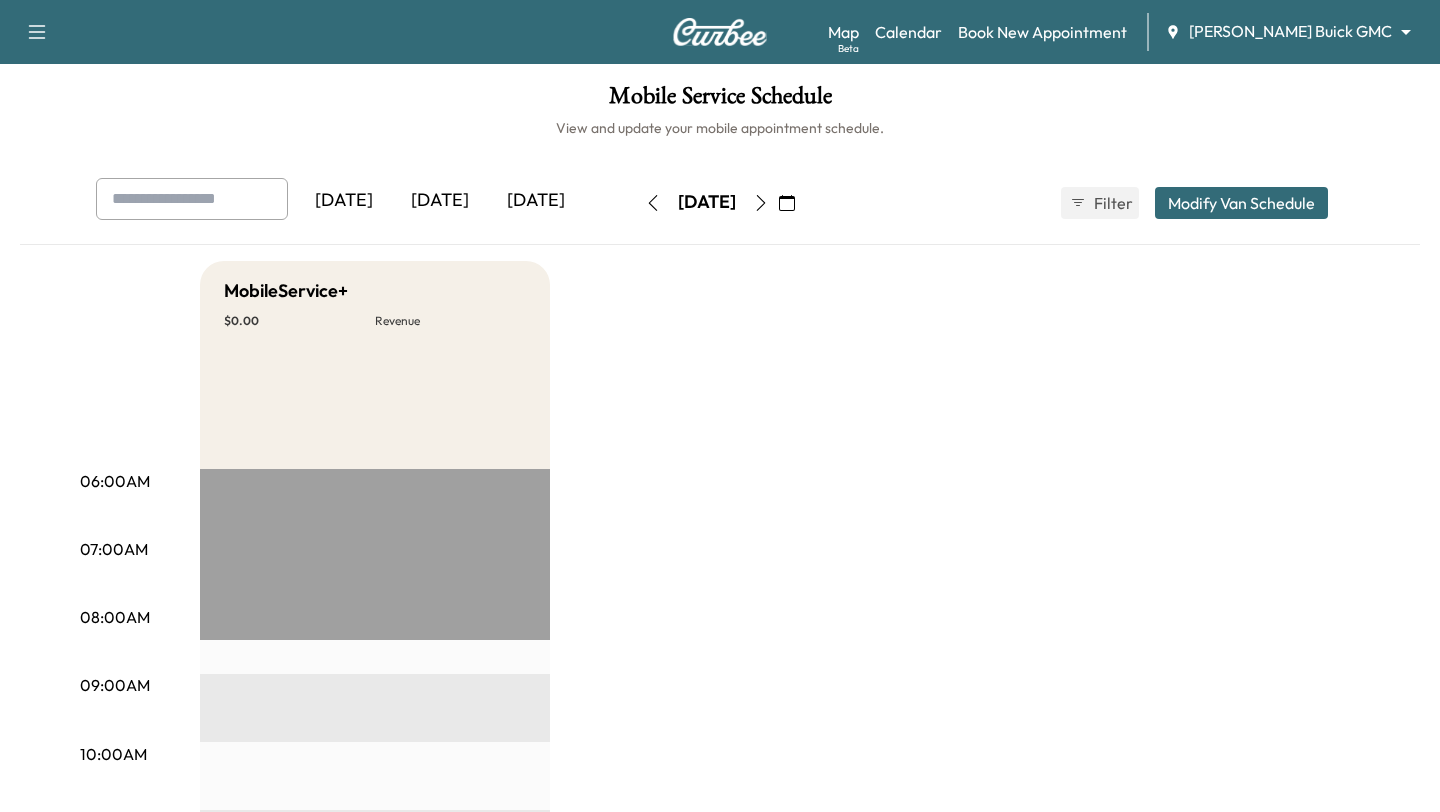 click 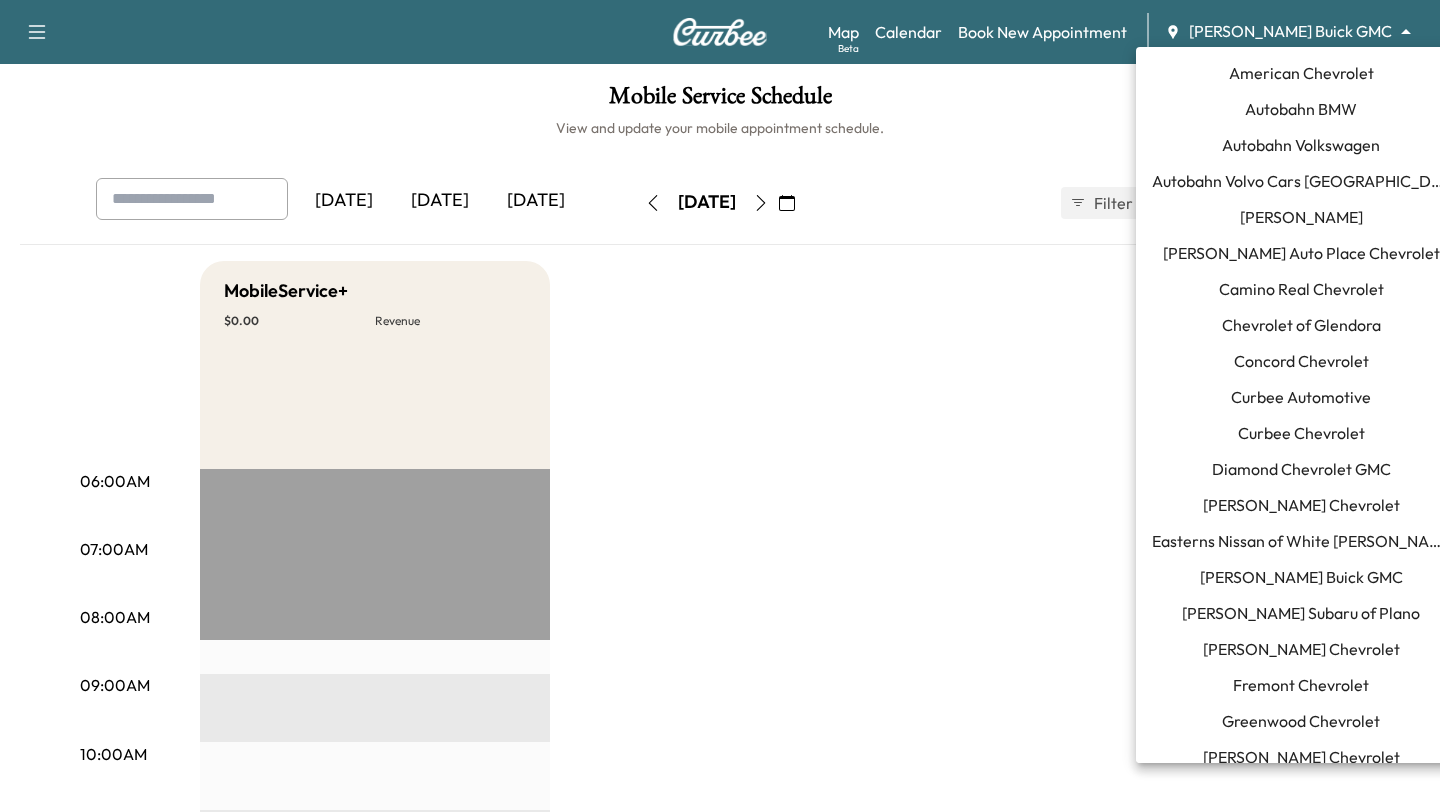 scroll, scrollTop: 532, scrollLeft: 0, axis: vertical 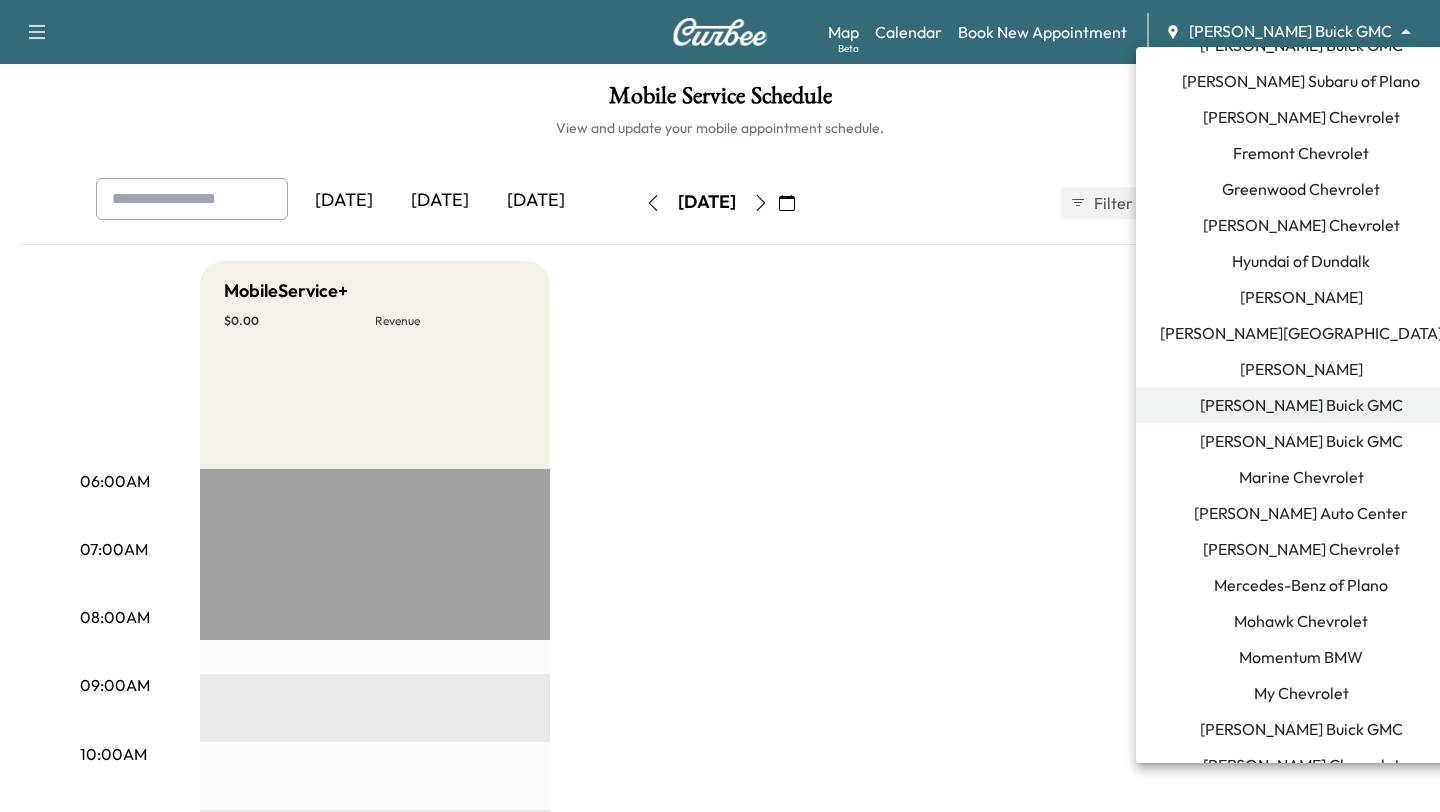 click on "[PERSON_NAME] Buick GMC" at bounding box center (1301, 441) 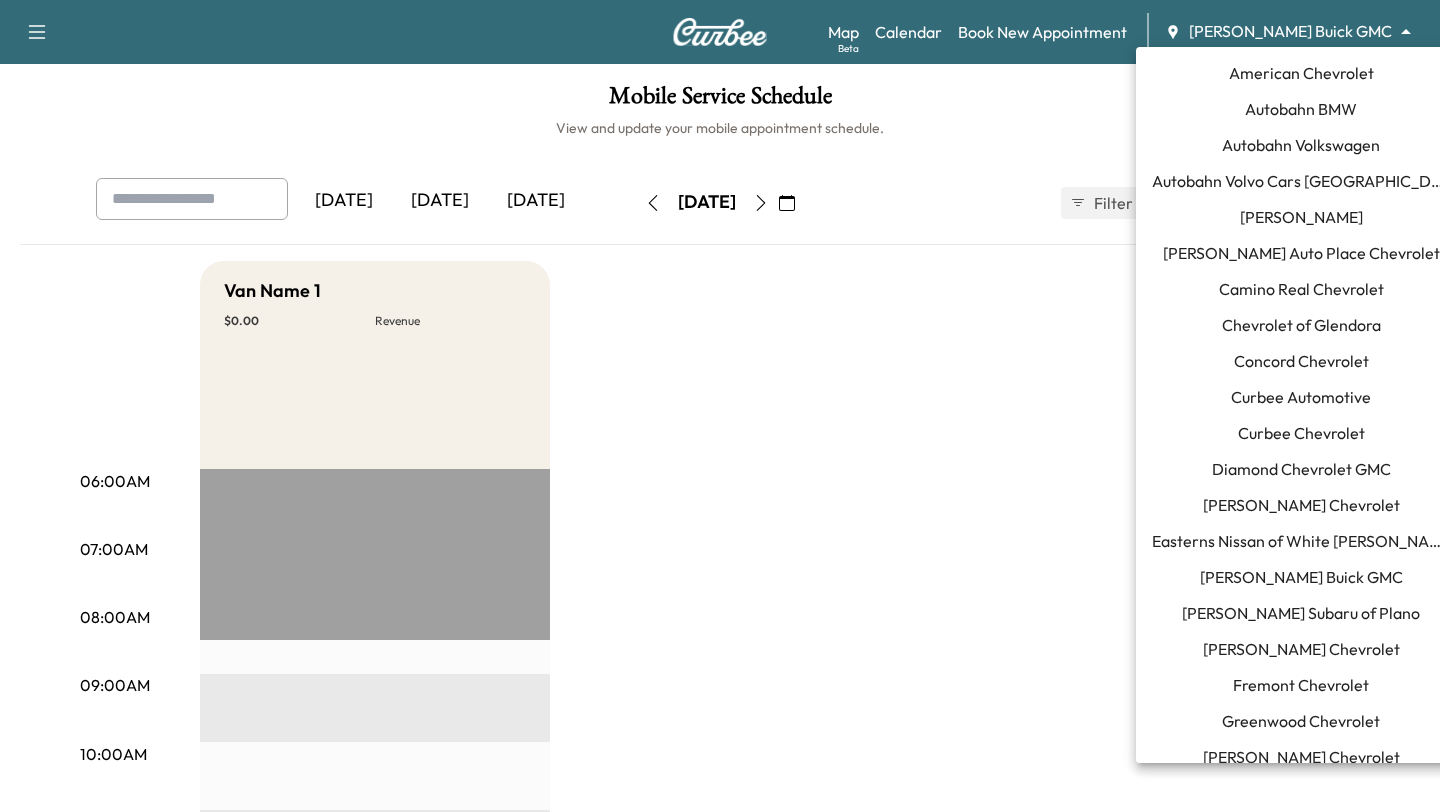 click on "Support Log Out Map Beta Calendar Book New Appointment [PERSON_NAME] GMC ******** ​ Mobile Service Schedule View and update your mobile appointment schedule. [DATE] [DATE] [DATE] [DATE] July 2025 S M T W T F S   29   30   1   2   3   4   5   6   7   8   9   10   11   12   13   14   15   16   17   18   19   20   21   22   23   24   25   26   27   28   29   30   31   1 Cancel Done Filter Modify Van Schedule Modify Van Schedule Van Schedule for  [DATE] *  Schedule modified Shift Start Shift End Van Name 1 8:30 am *** Start 4:15 pm ***** Start Inactive Cancel Save & Close 06:00AM 07:00AM 08:00AM 09:00AM 10:00AM 11:00AM 12:00PM 01:00PM 02:00PM 03:00PM 04:00PM 05:00PM 06:00PM 07:00PM 08:00PM 09:00PM 10:00PM Van Name 1 $ 0.00 Revenue EST Start
American Chevrolet Autobahn BMW Autobahn Volkswagen Autobahn Volvo Cars [GEOGRAPHIC_DATA] [PERSON_NAME] Ford [PERSON_NAME] Auto Place Chevrolet Camino Real Chevrolet Chevrolet of Glendora Concord Chevrolet Curbee Automotive Curbee Chevrolet" at bounding box center [720, 406] 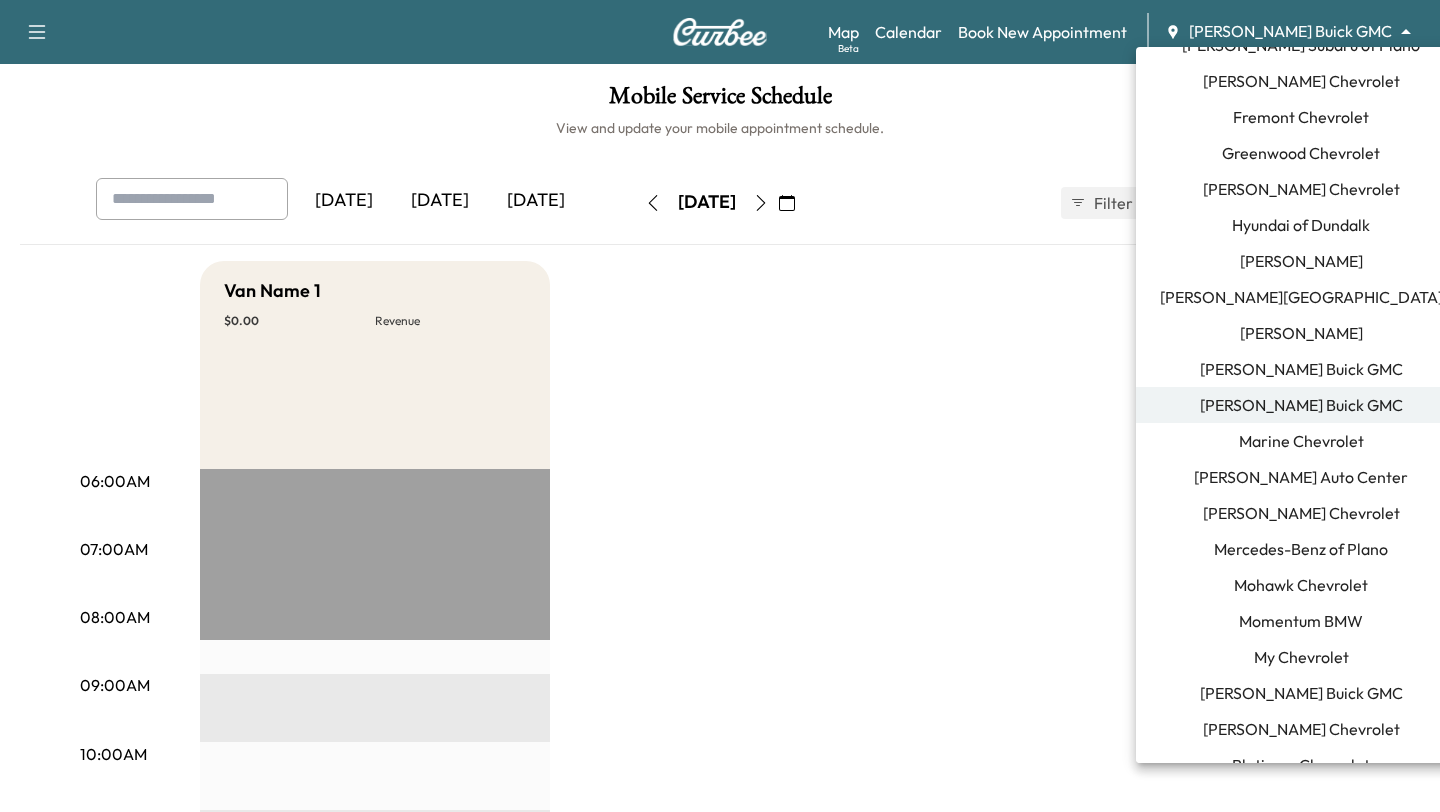 click on "[PERSON_NAME] Buick GMC" at bounding box center (1301, 369) 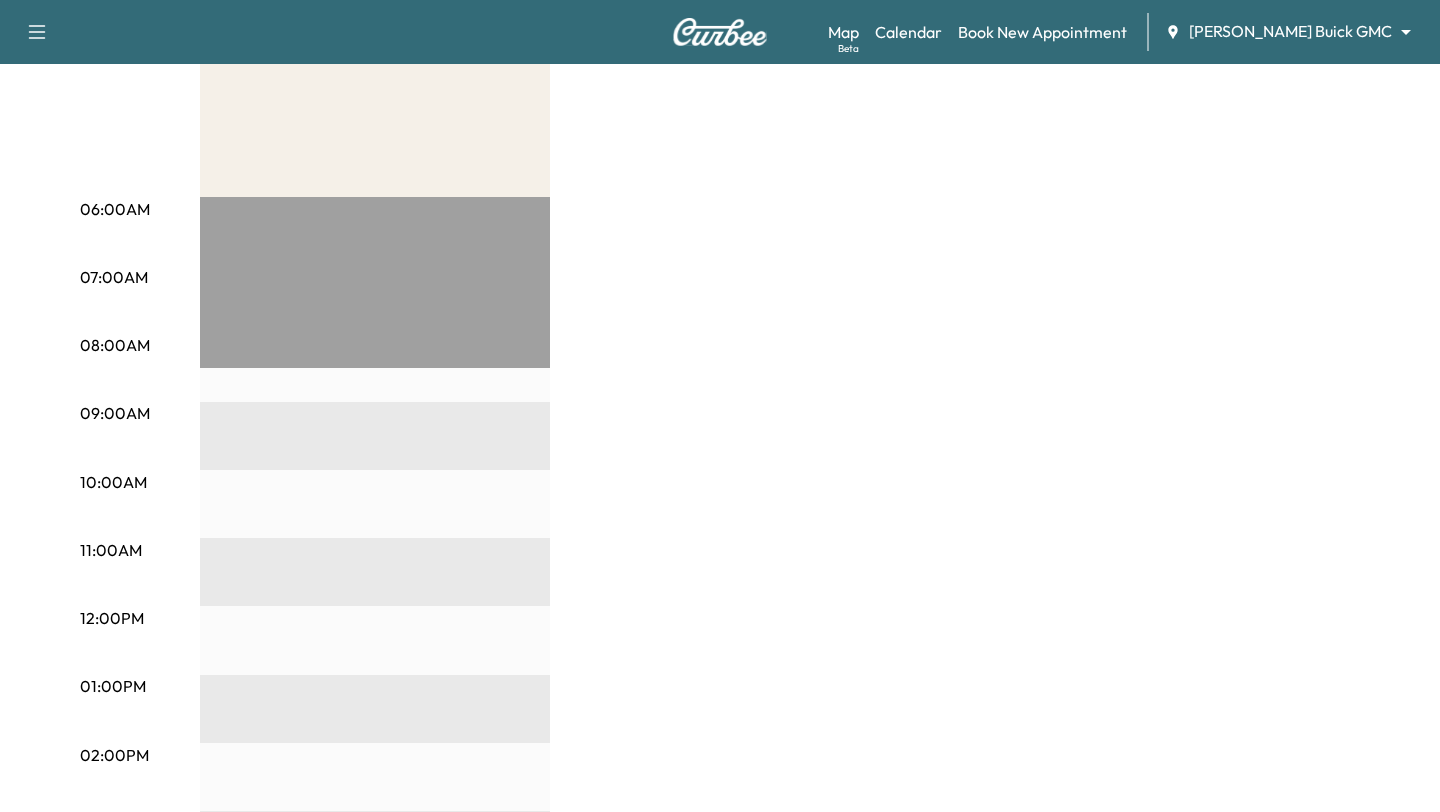 scroll, scrollTop: 0, scrollLeft: 0, axis: both 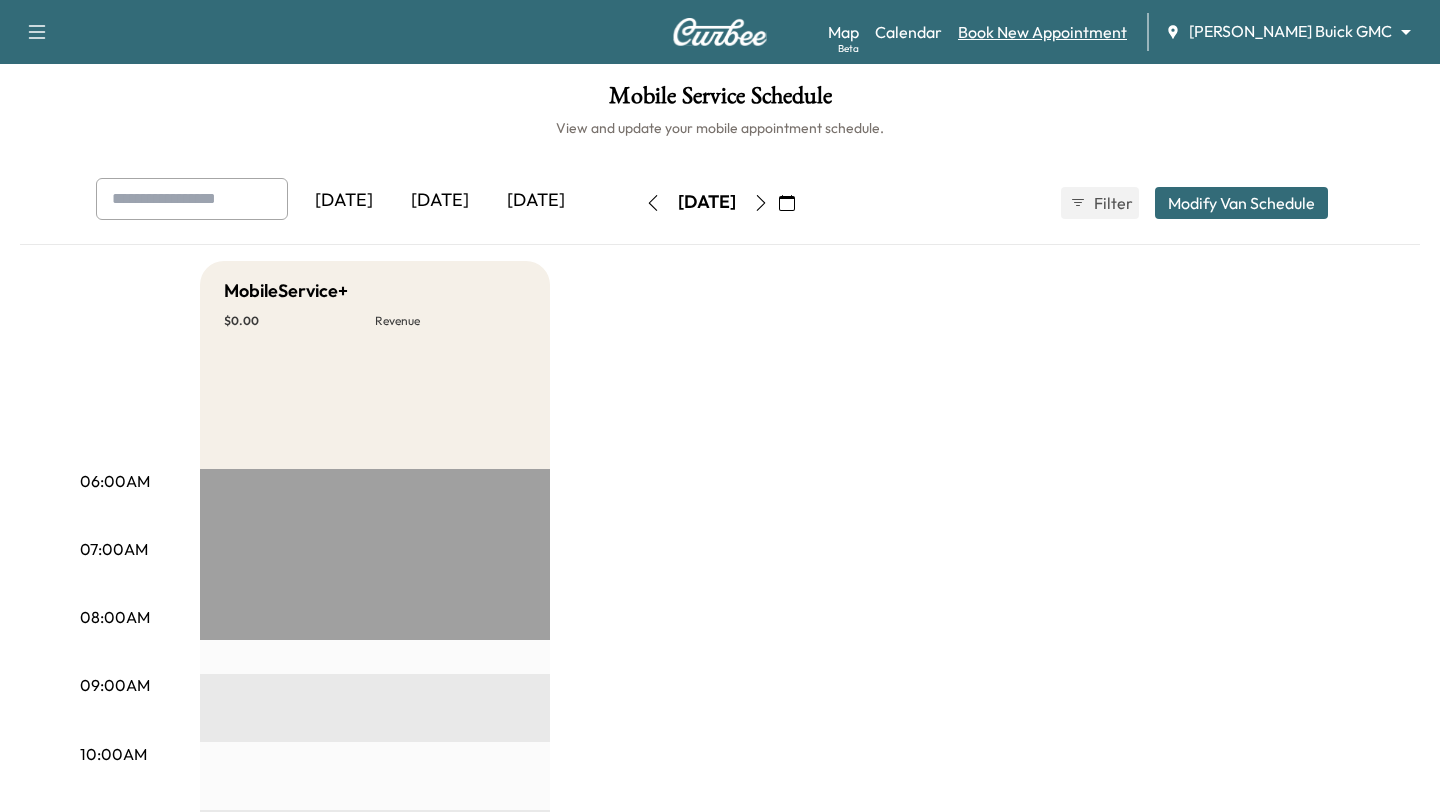 click on "Book New Appointment" at bounding box center [1042, 32] 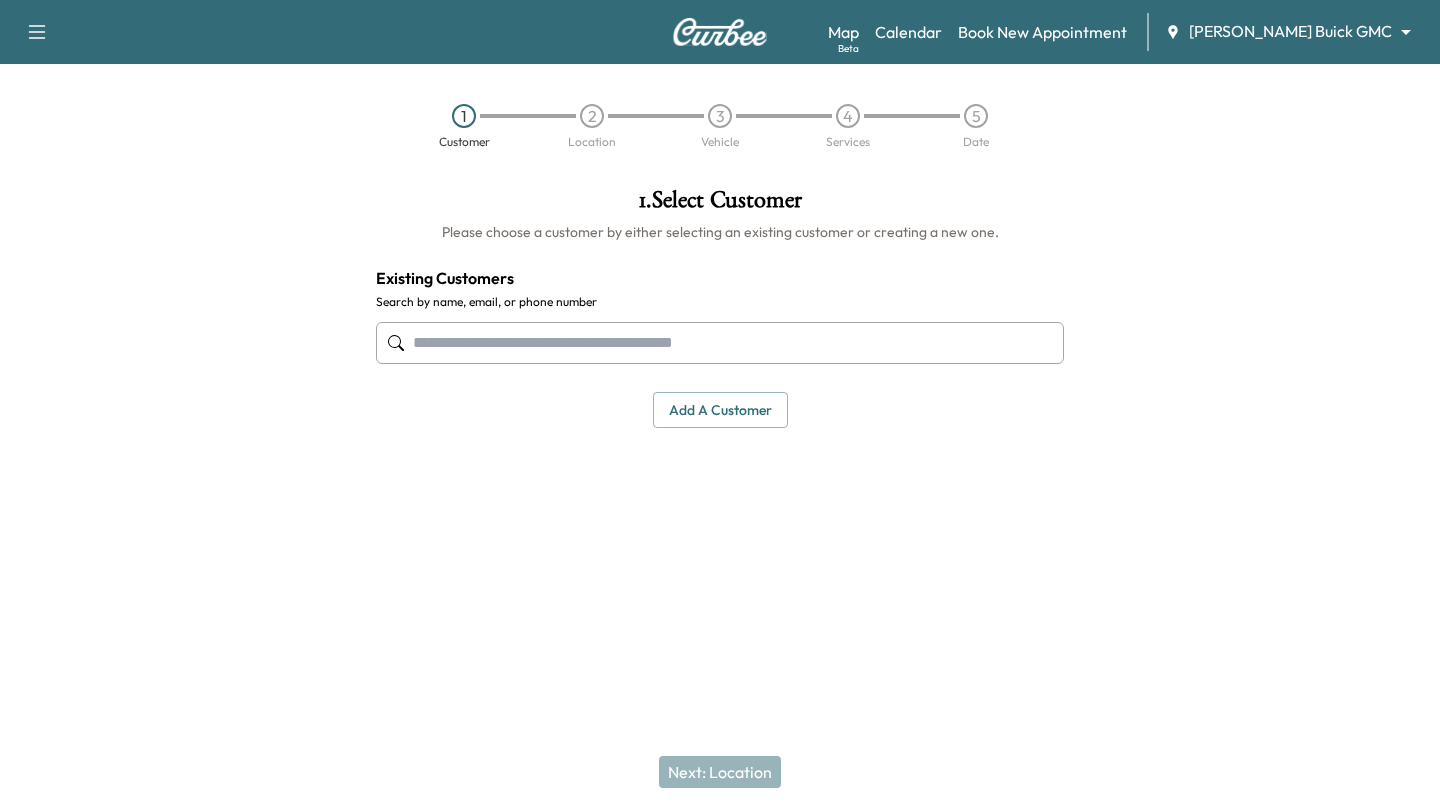 click at bounding box center [720, 343] 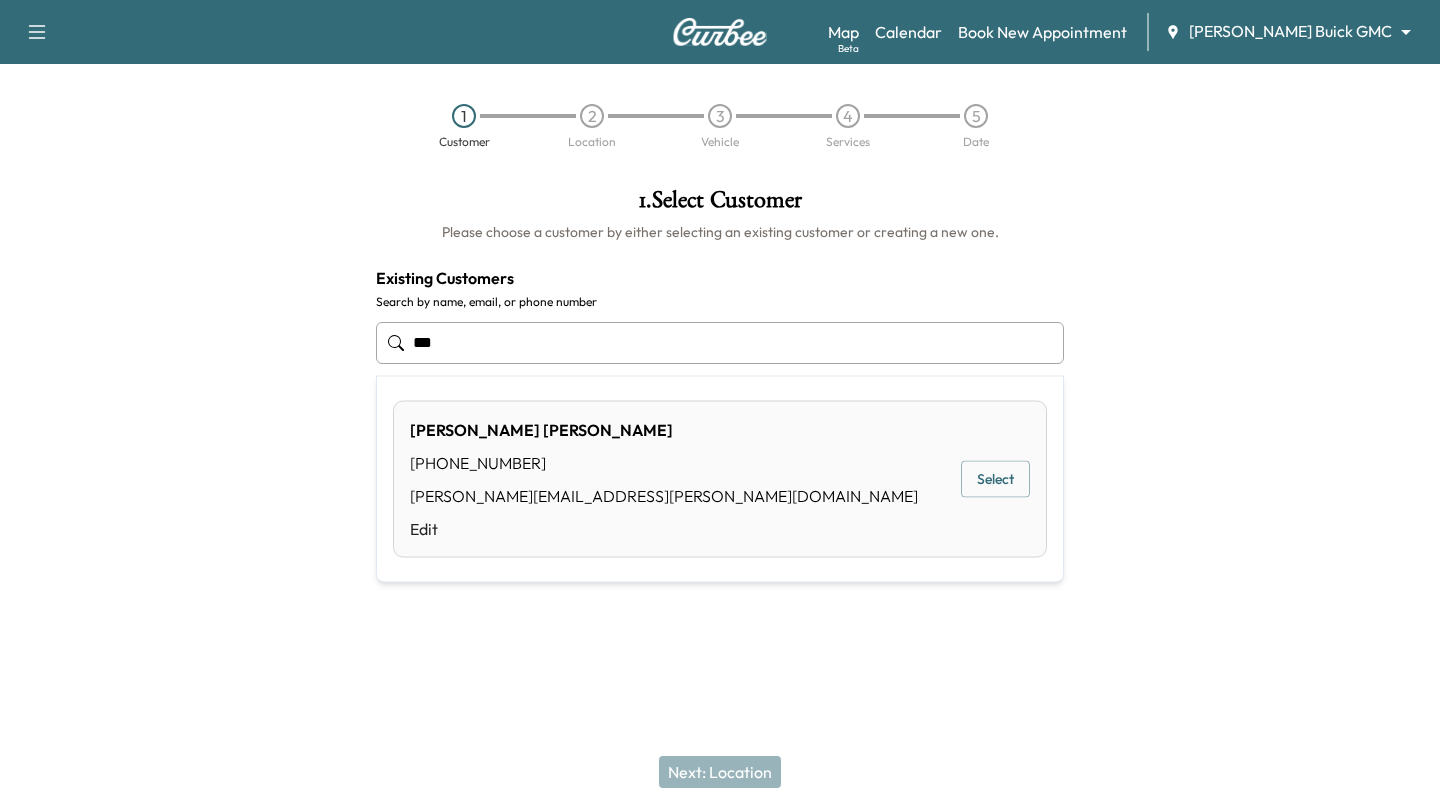 click on "Select" at bounding box center (995, 479) 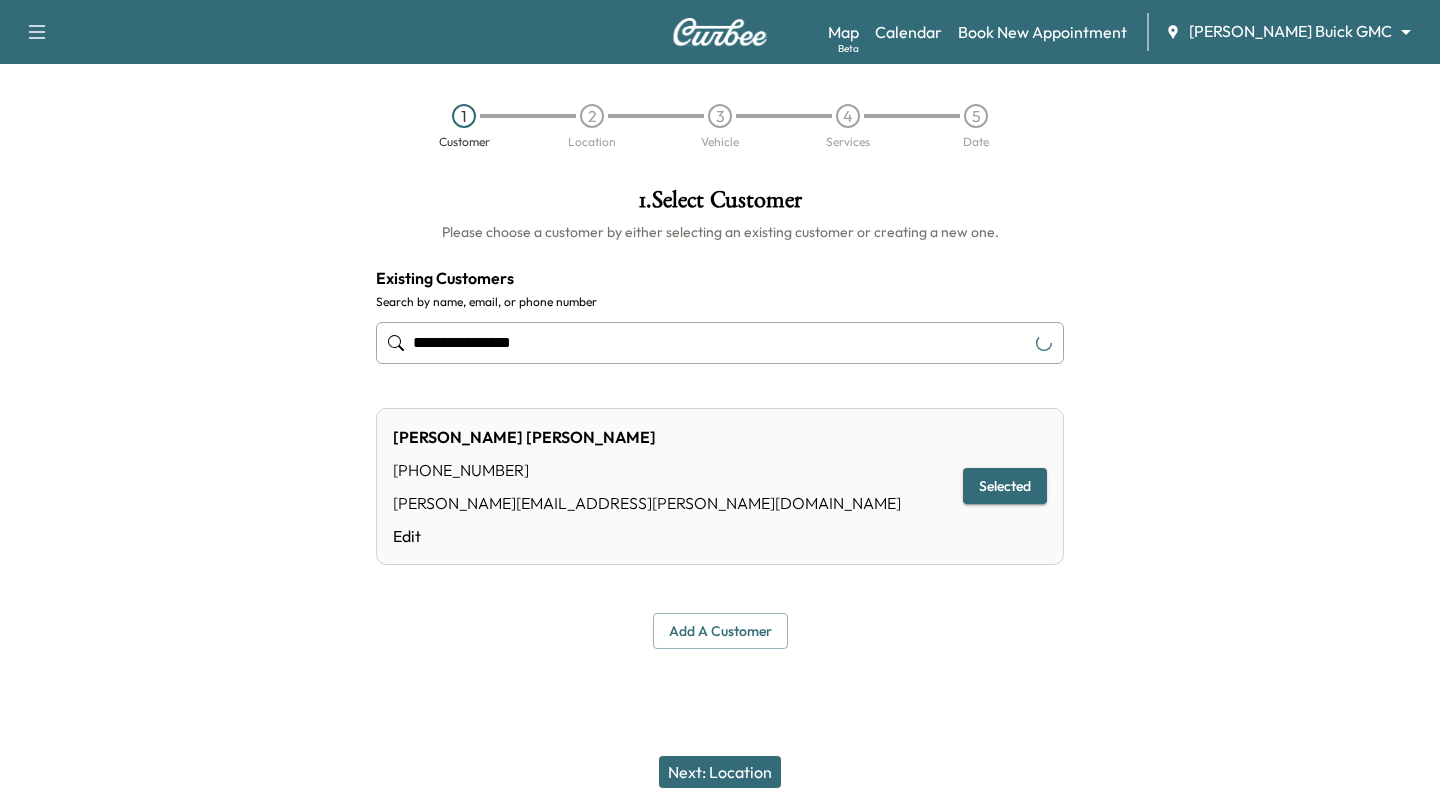 type on "**********" 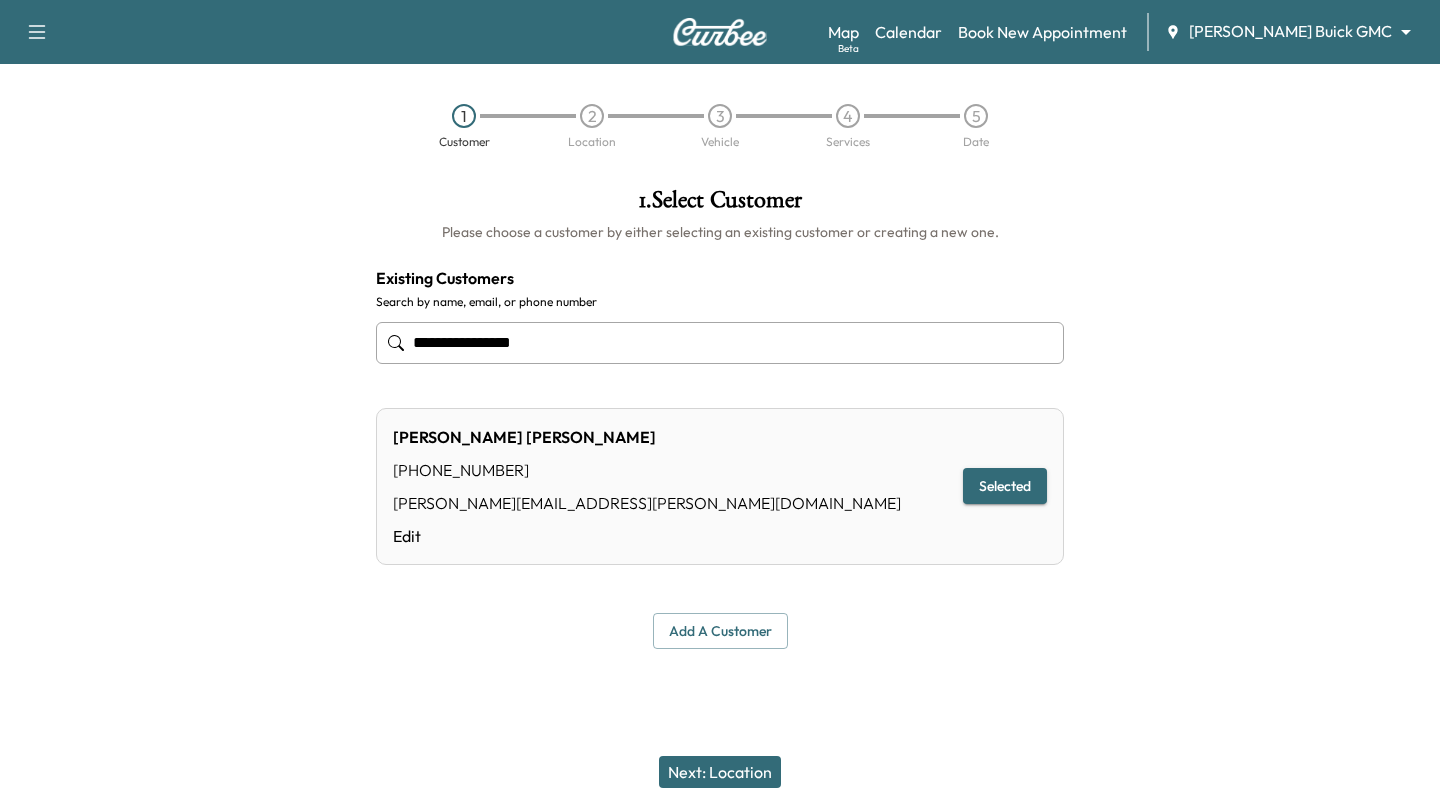 click on "Next: Location" at bounding box center (720, 772) 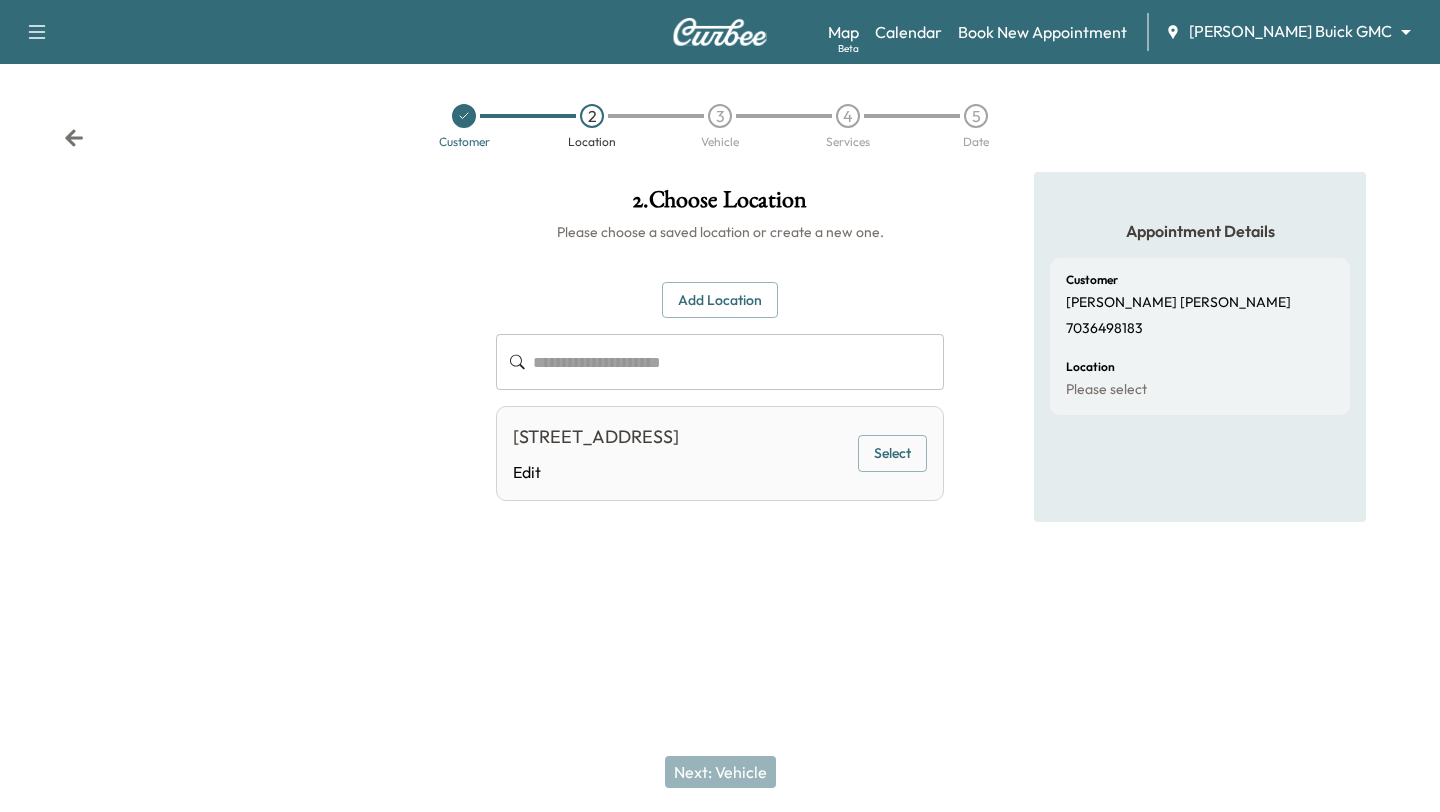click on "Select" at bounding box center (892, 453) 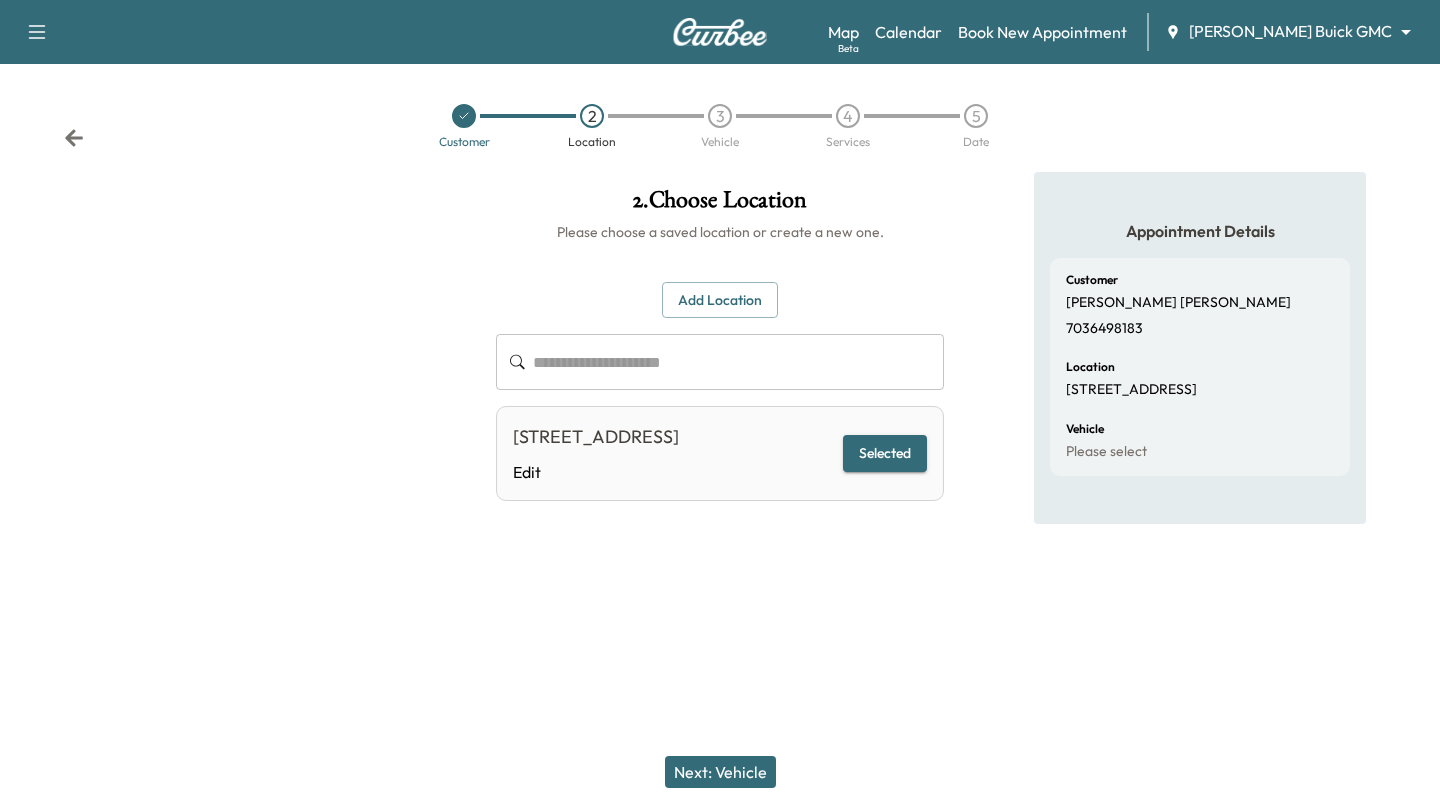click on "Next: Vehicle" at bounding box center (720, 772) 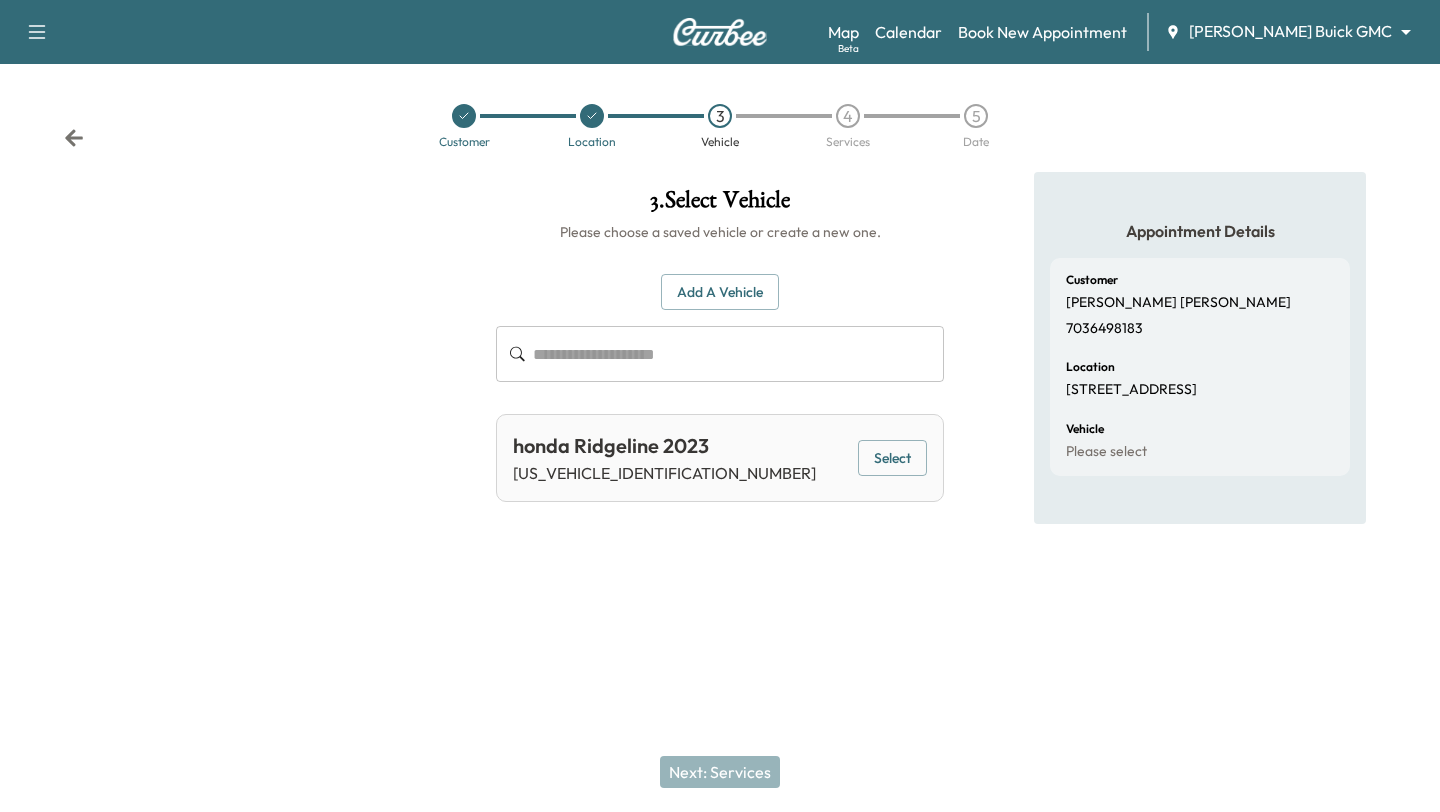 click on "Next: Services" at bounding box center (720, 772) 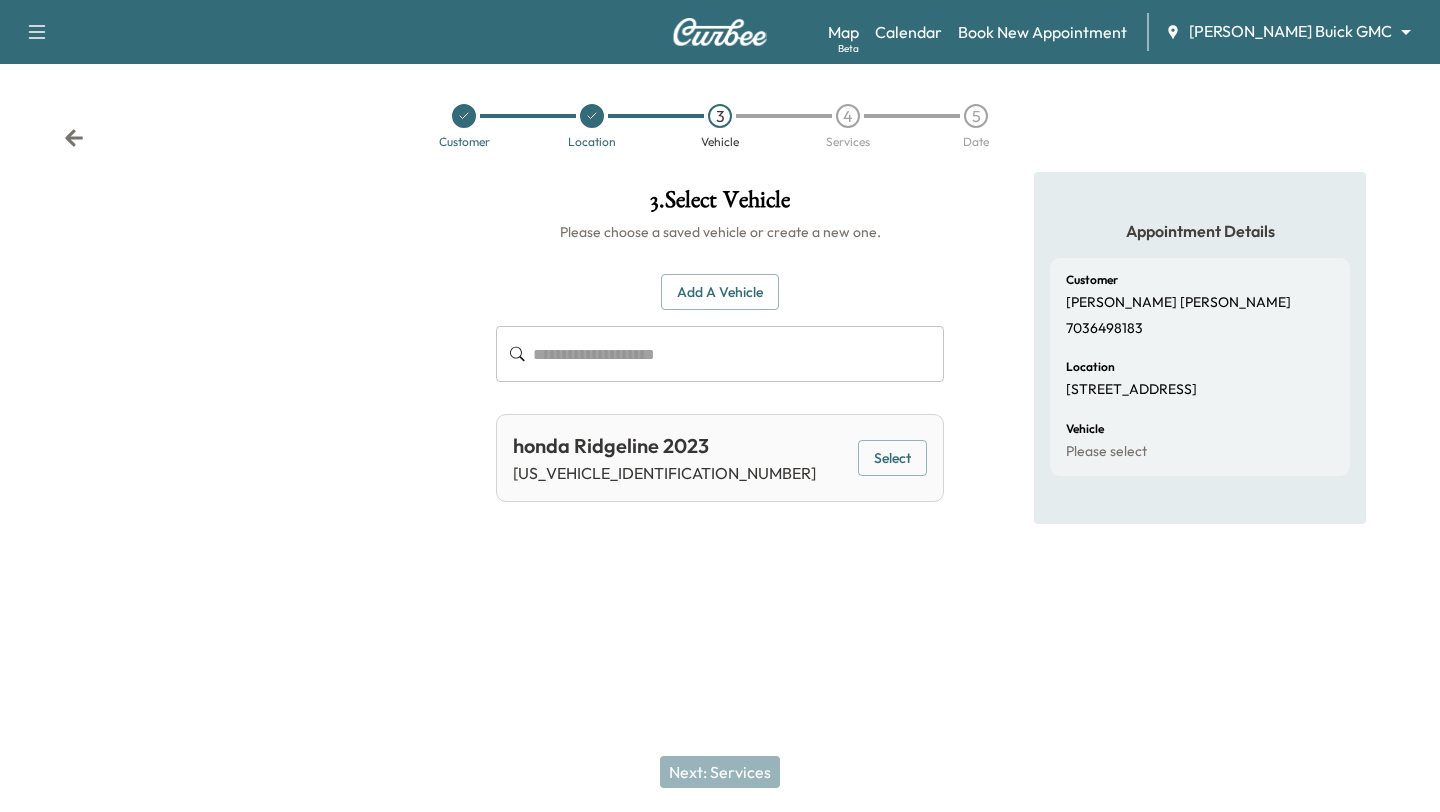 click on "Select" at bounding box center (892, 458) 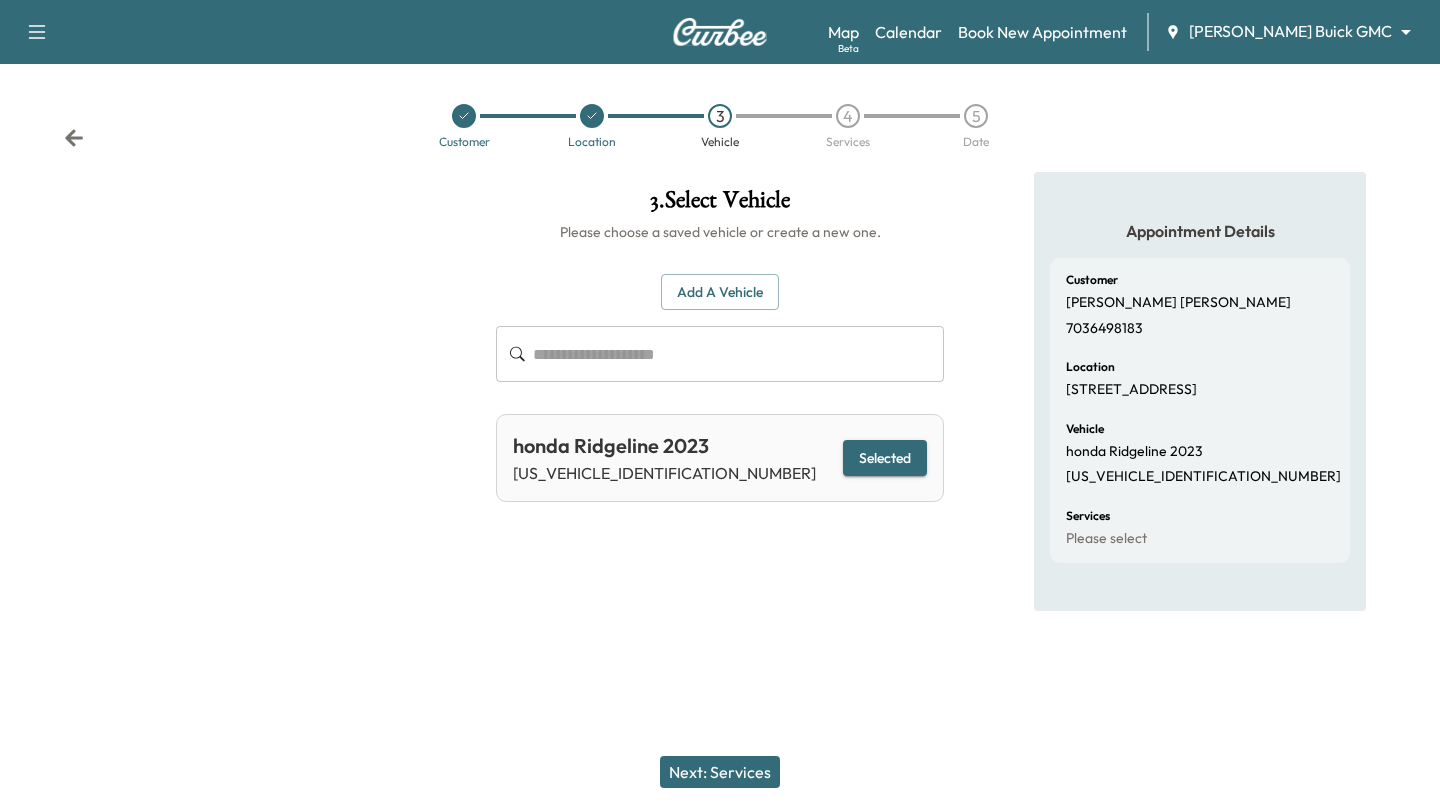 click on "Next: Services" at bounding box center (720, 772) 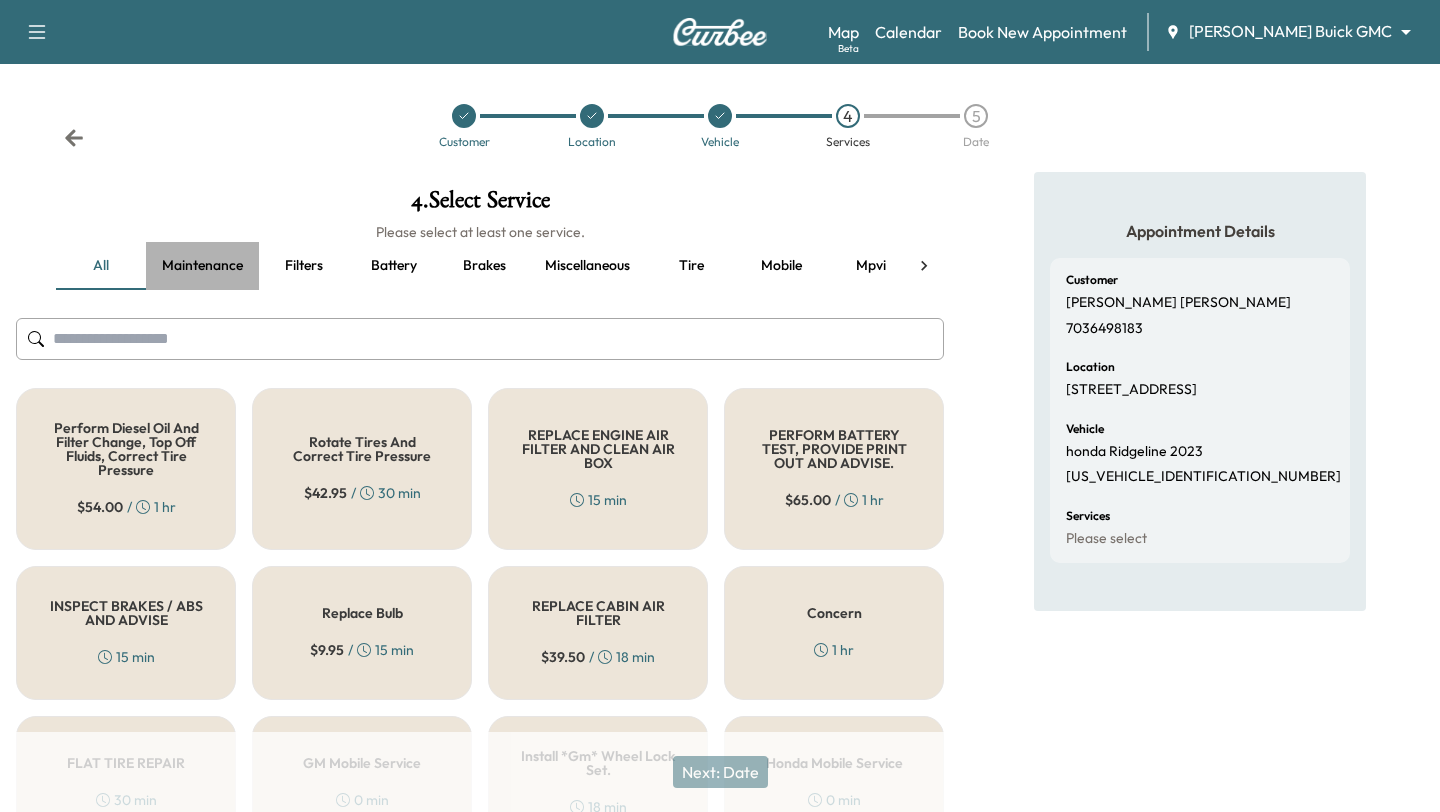 click on "Maintenance" at bounding box center [202, 266] 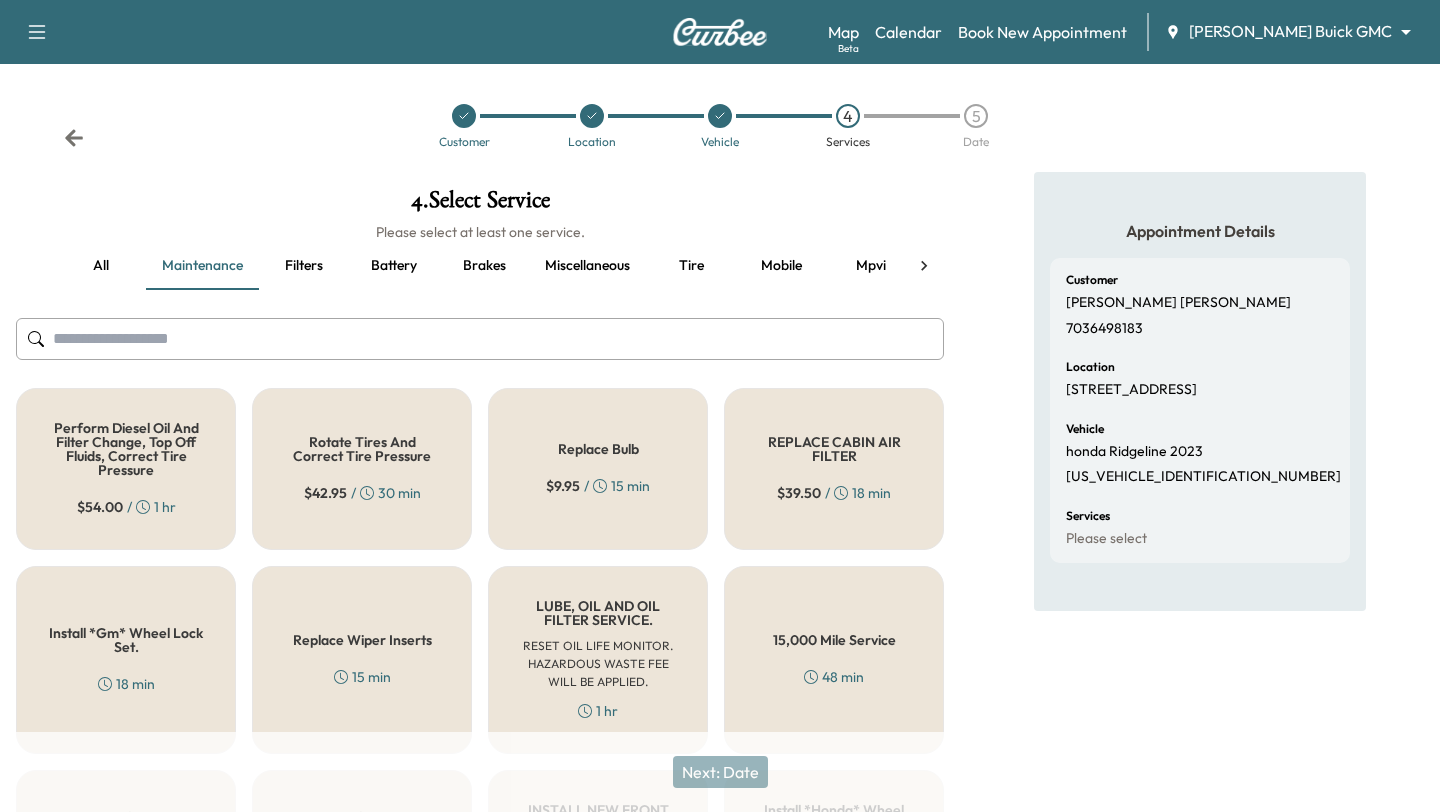 click on "LUBE, OIL AND OIL FILTER SERVICE." at bounding box center (598, 613) 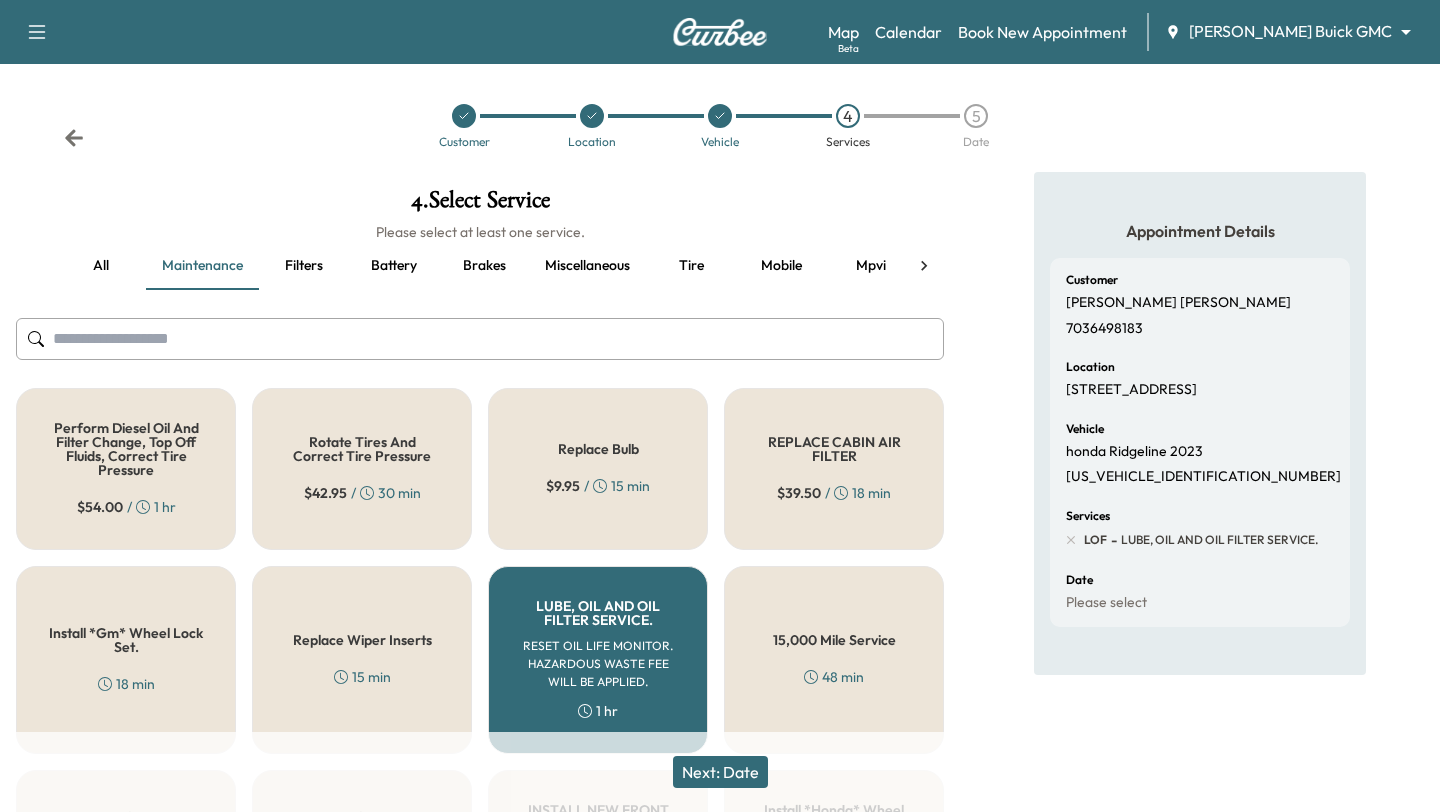 click on "Next: Date" at bounding box center [720, 772] 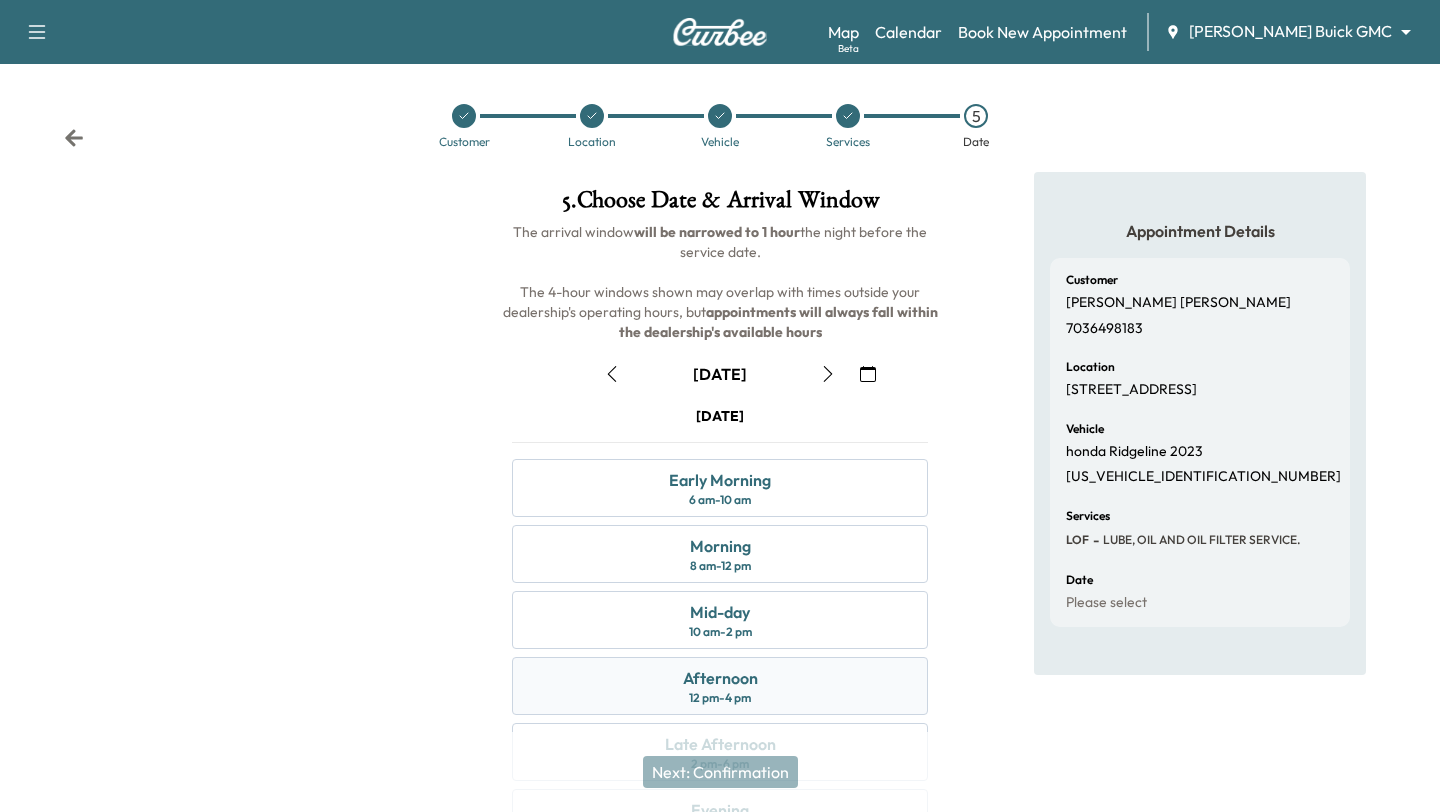 scroll, scrollTop: 188, scrollLeft: 0, axis: vertical 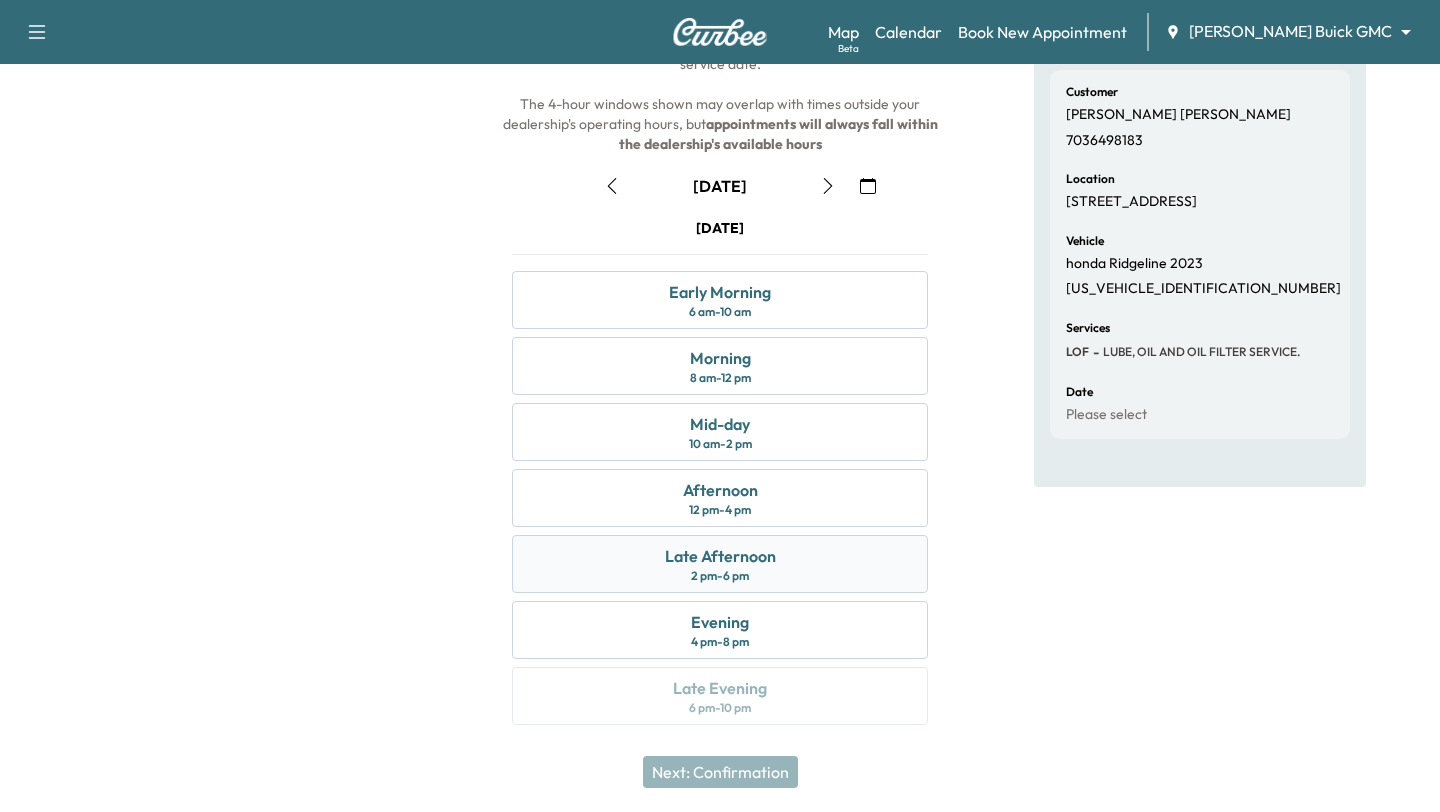 click on "Late Afternoon 2 pm  -  6 pm" at bounding box center [720, 564] 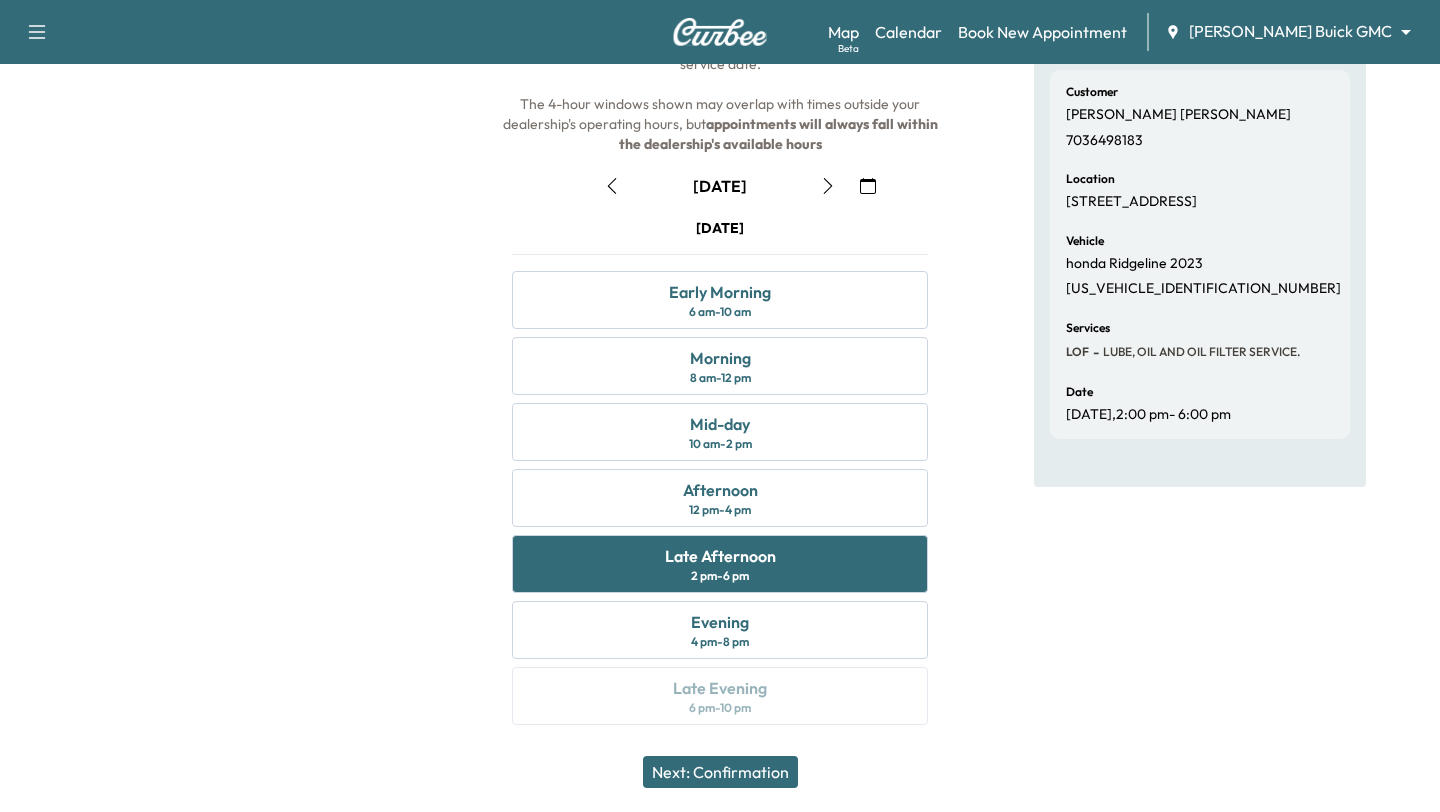 click on "Next: Confirmation" at bounding box center [720, 772] 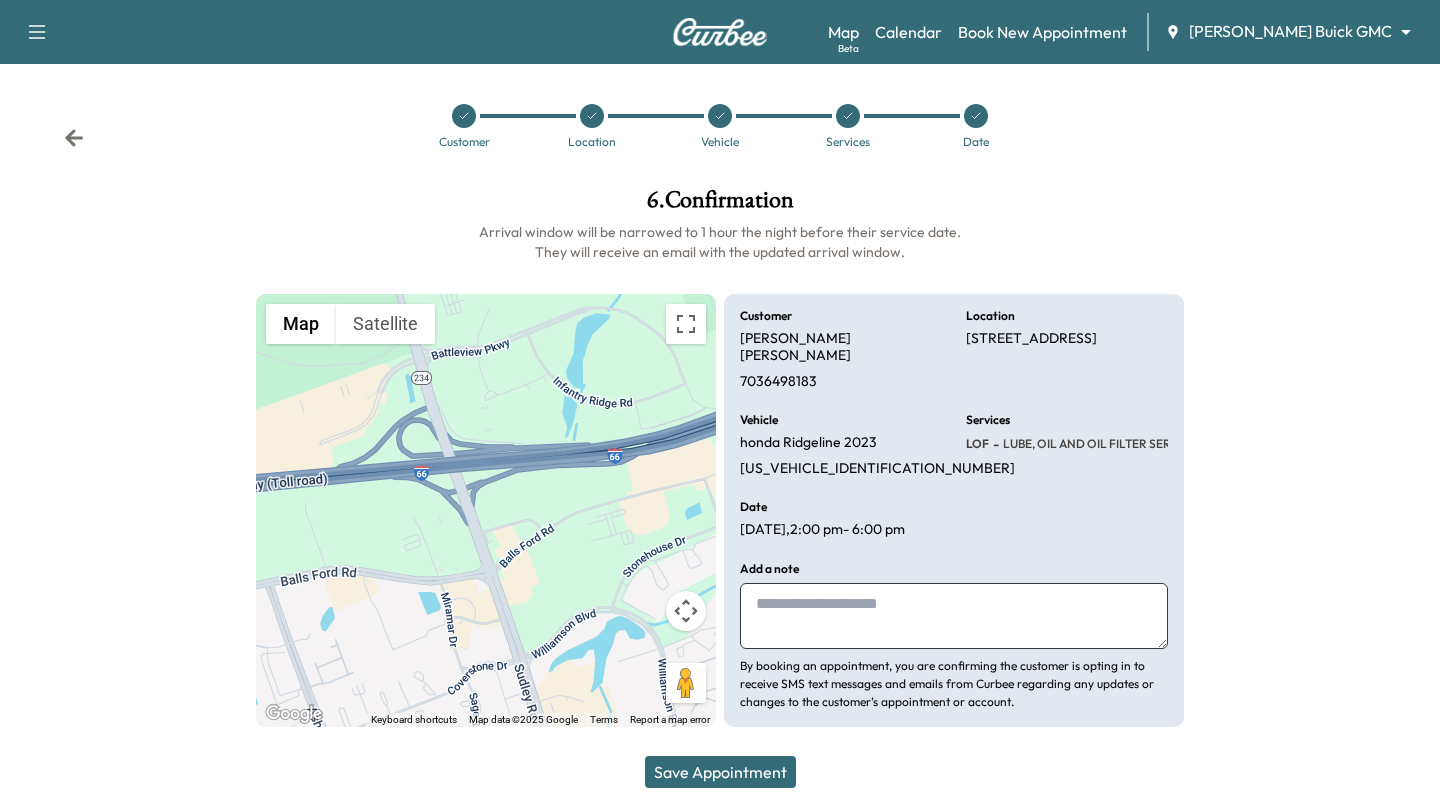 click on "Save Appointment" at bounding box center [720, 772] 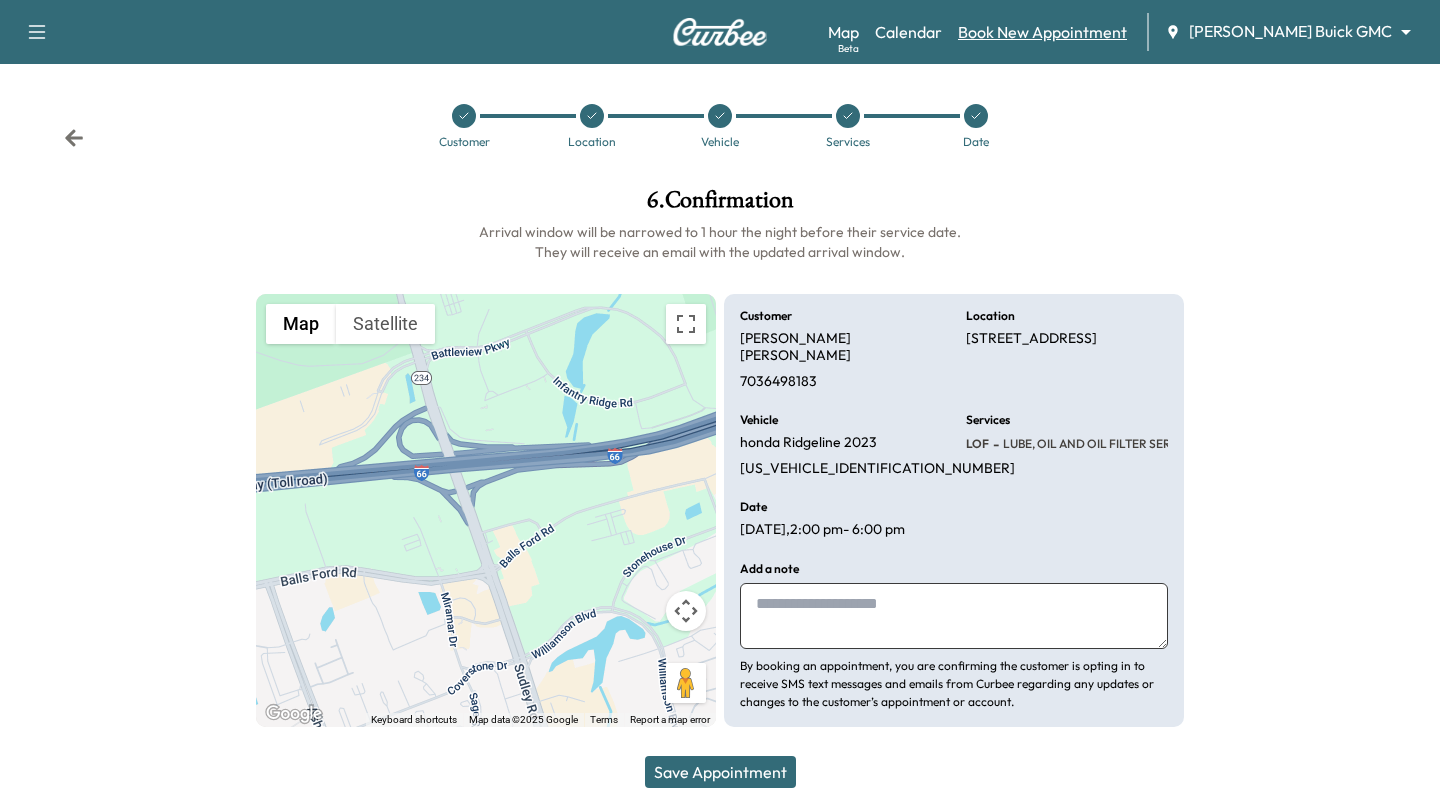 click on "Book New Appointment" at bounding box center (1042, 32) 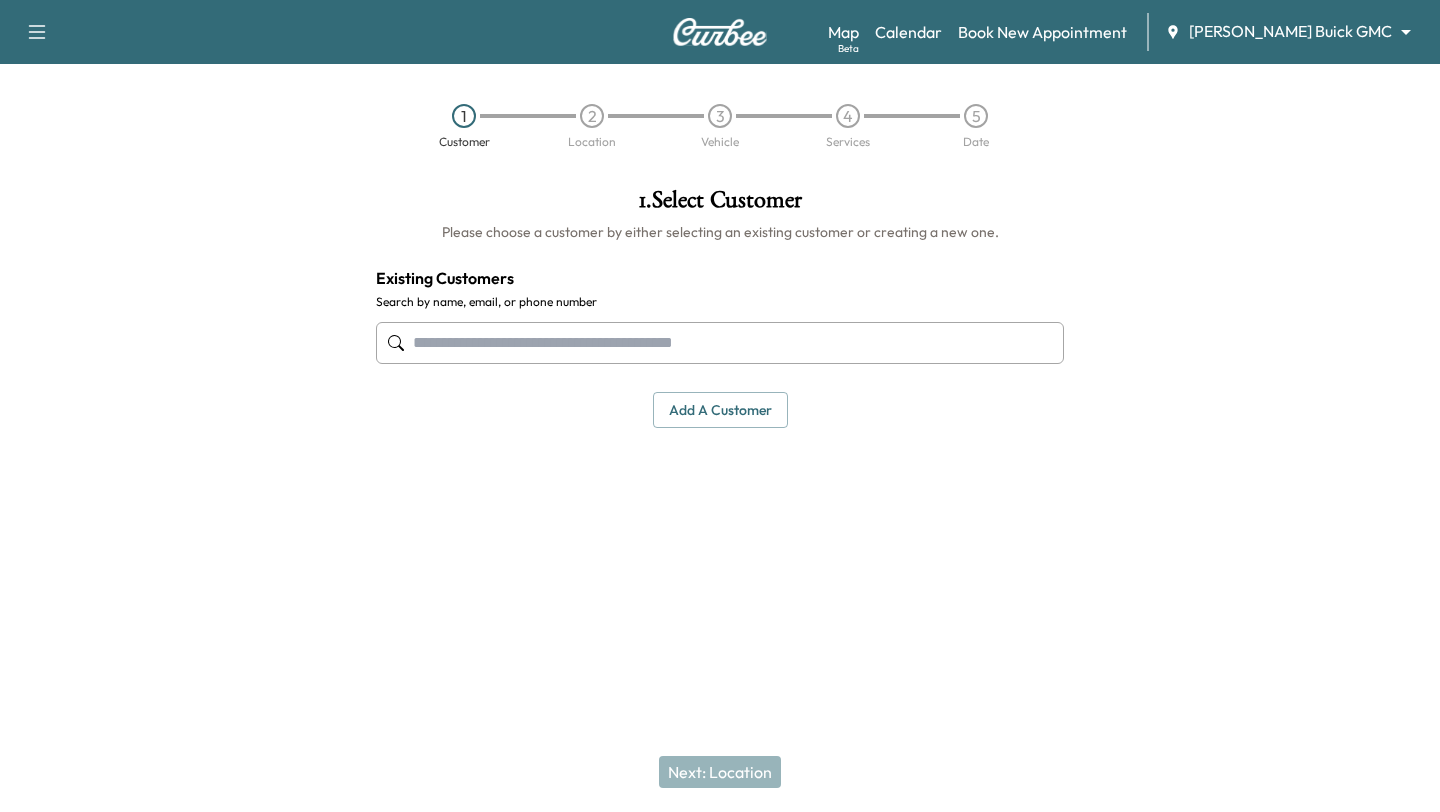 scroll, scrollTop: 0, scrollLeft: 0, axis: both 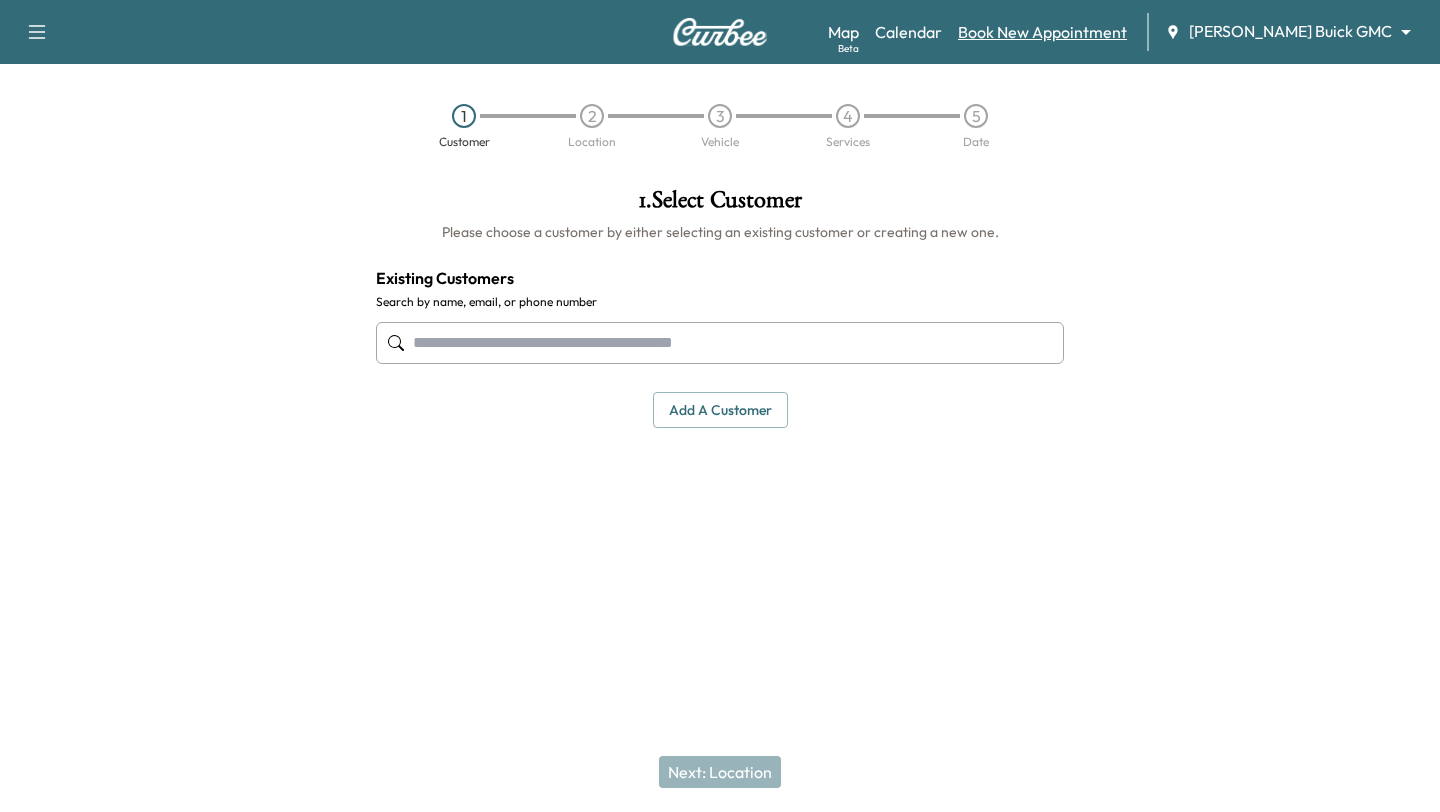 click on "Book New Appointment" at bounding box center (1042, 32) 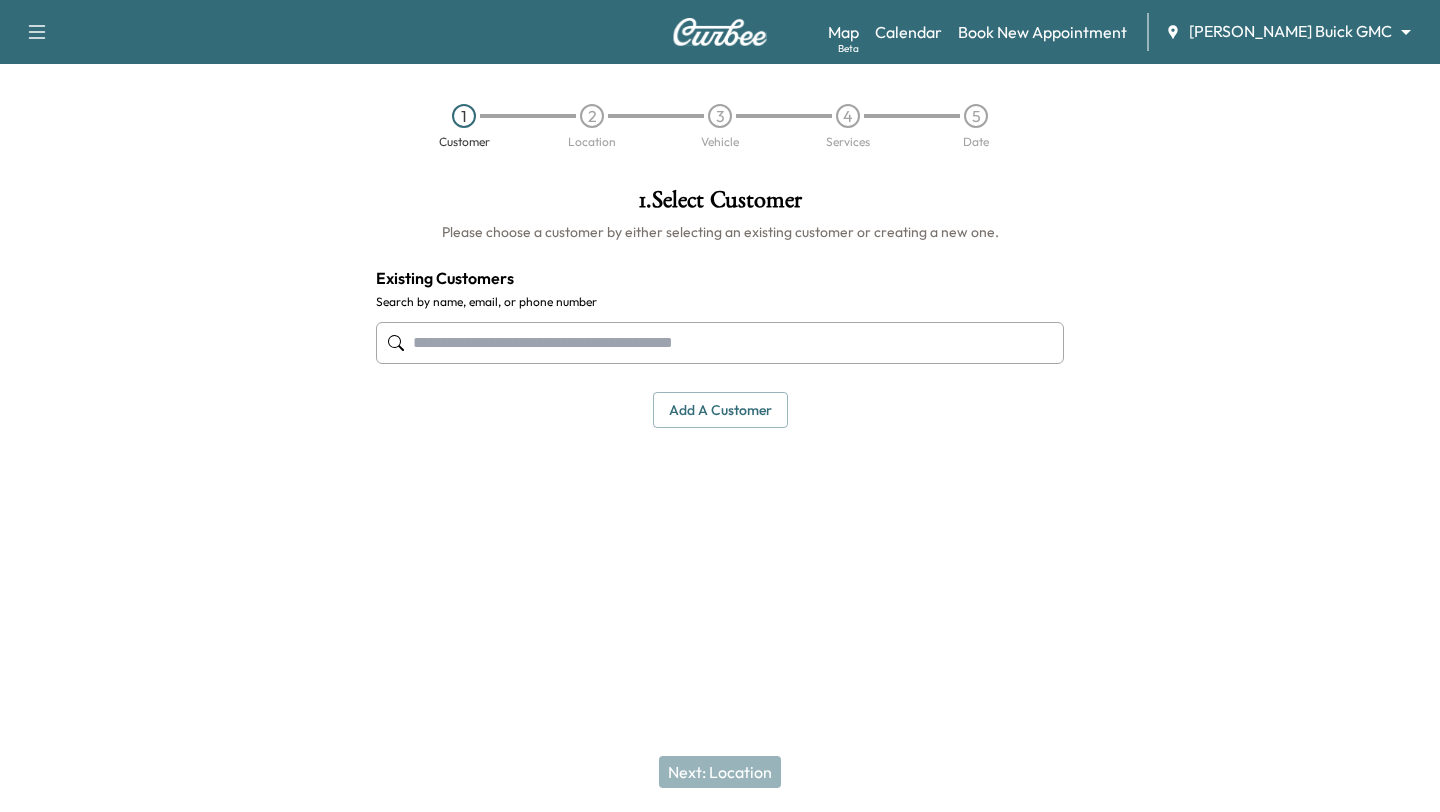 click at bounding box center [720, 343] 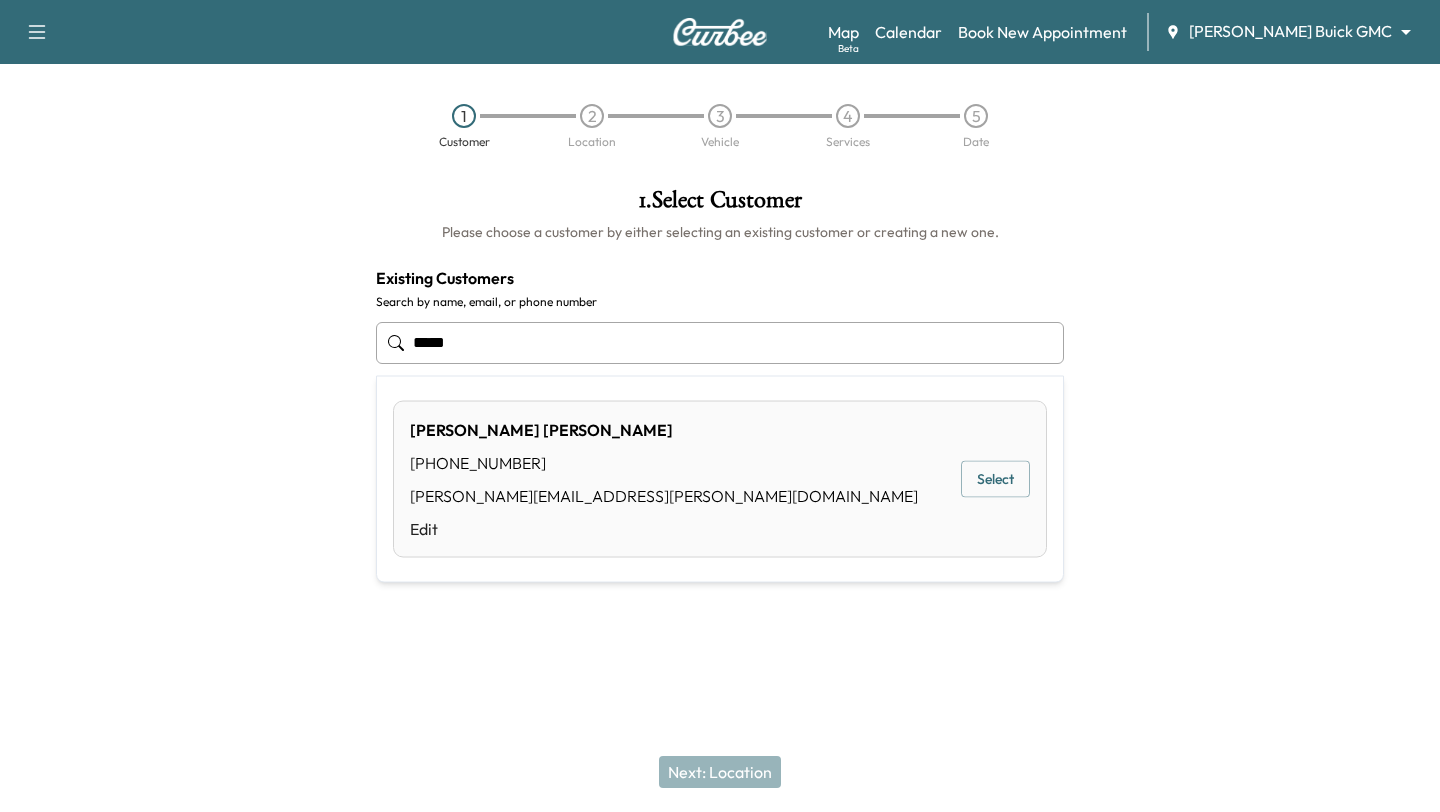 click on "Select" at bounding box center (995, 479) 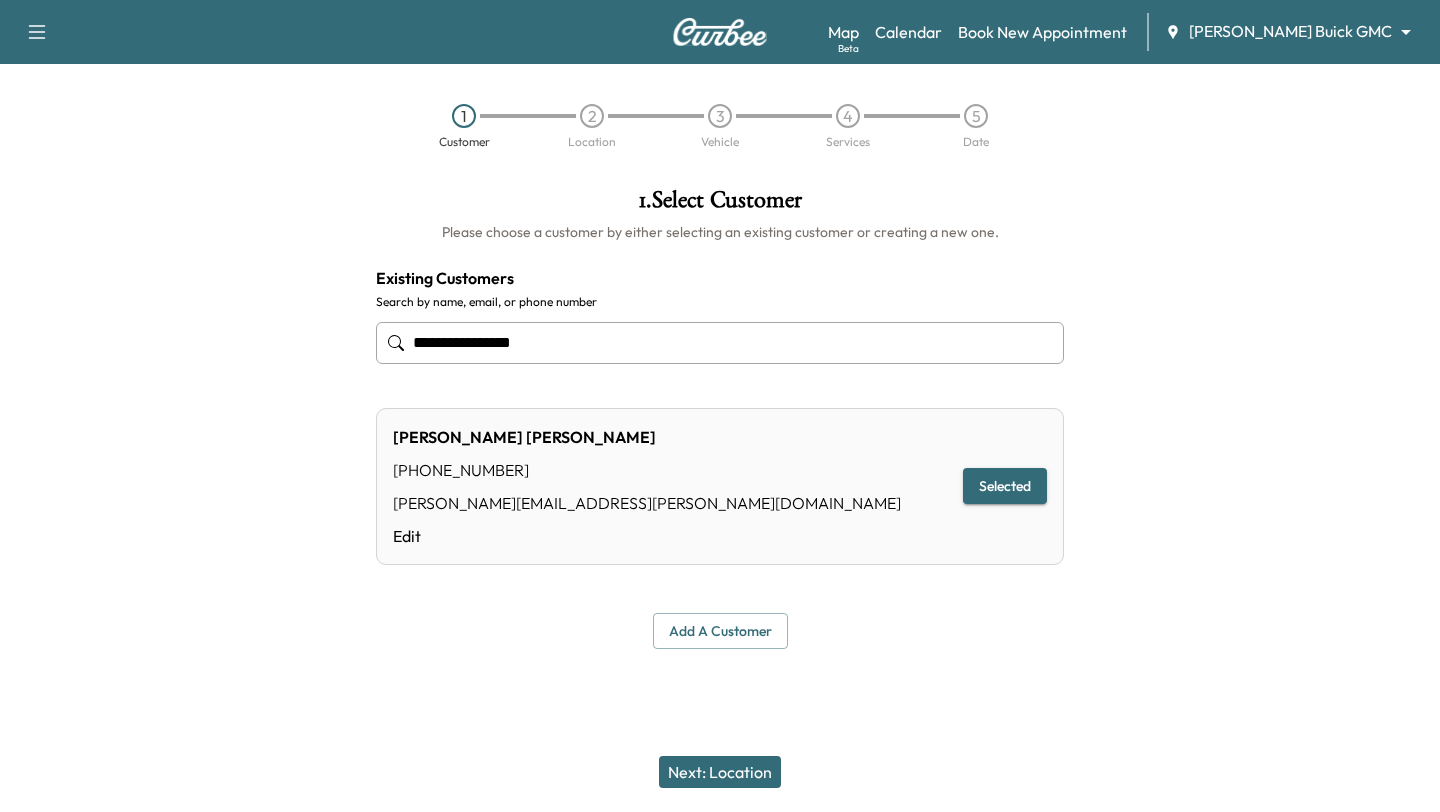 type on "**********" 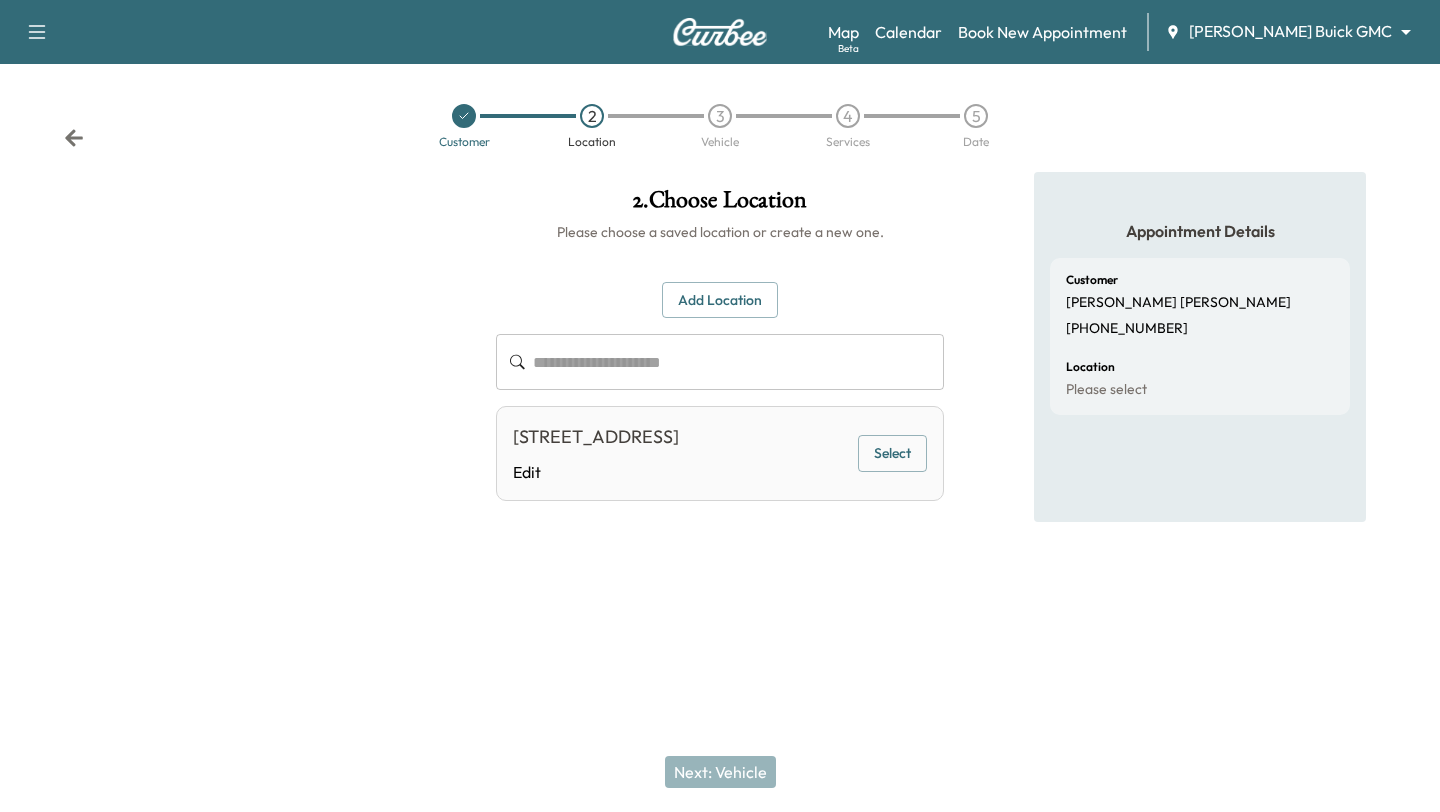 click on "Select" at bounding box center (892, 453) 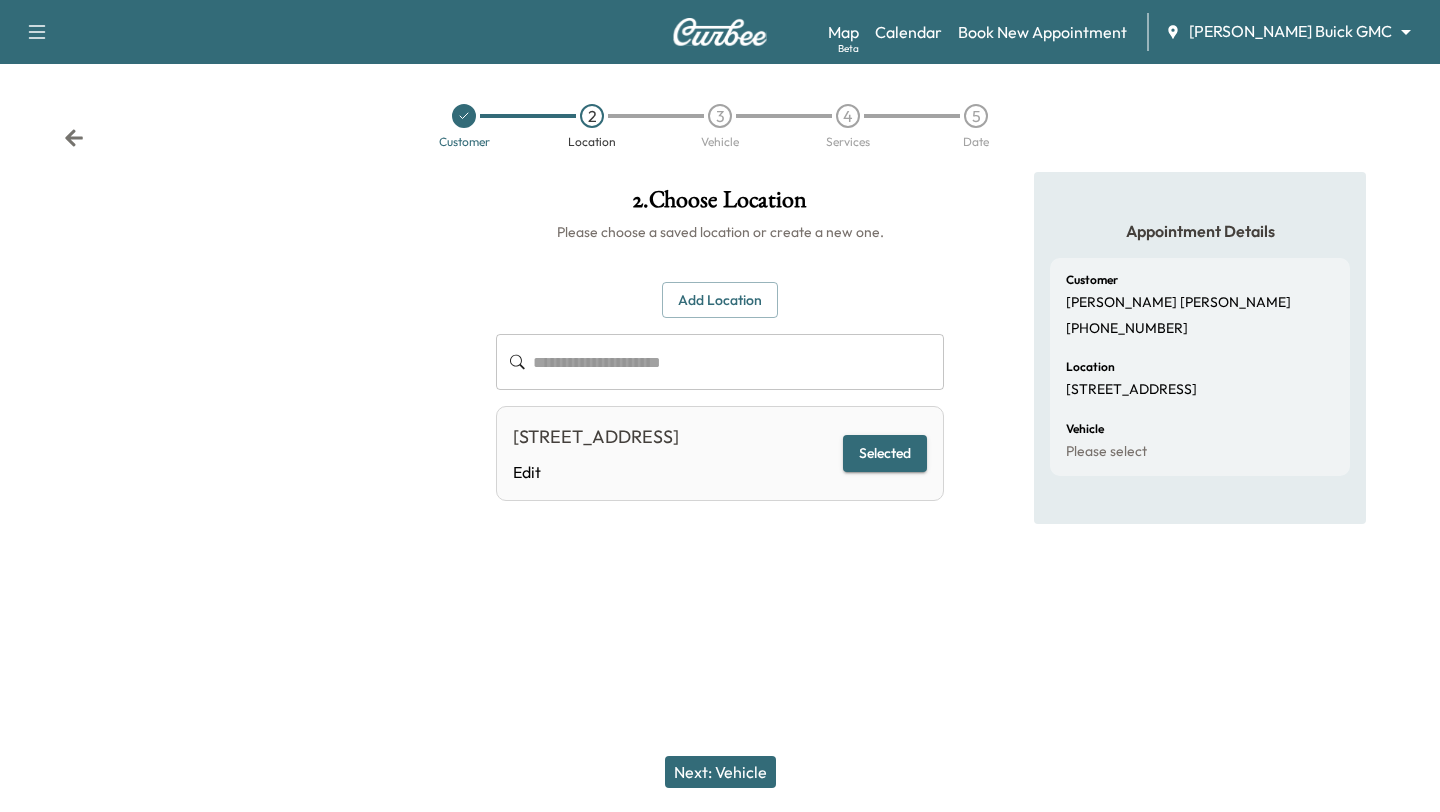 click on "Next: Vehicle" at bounding box center [720, 772] 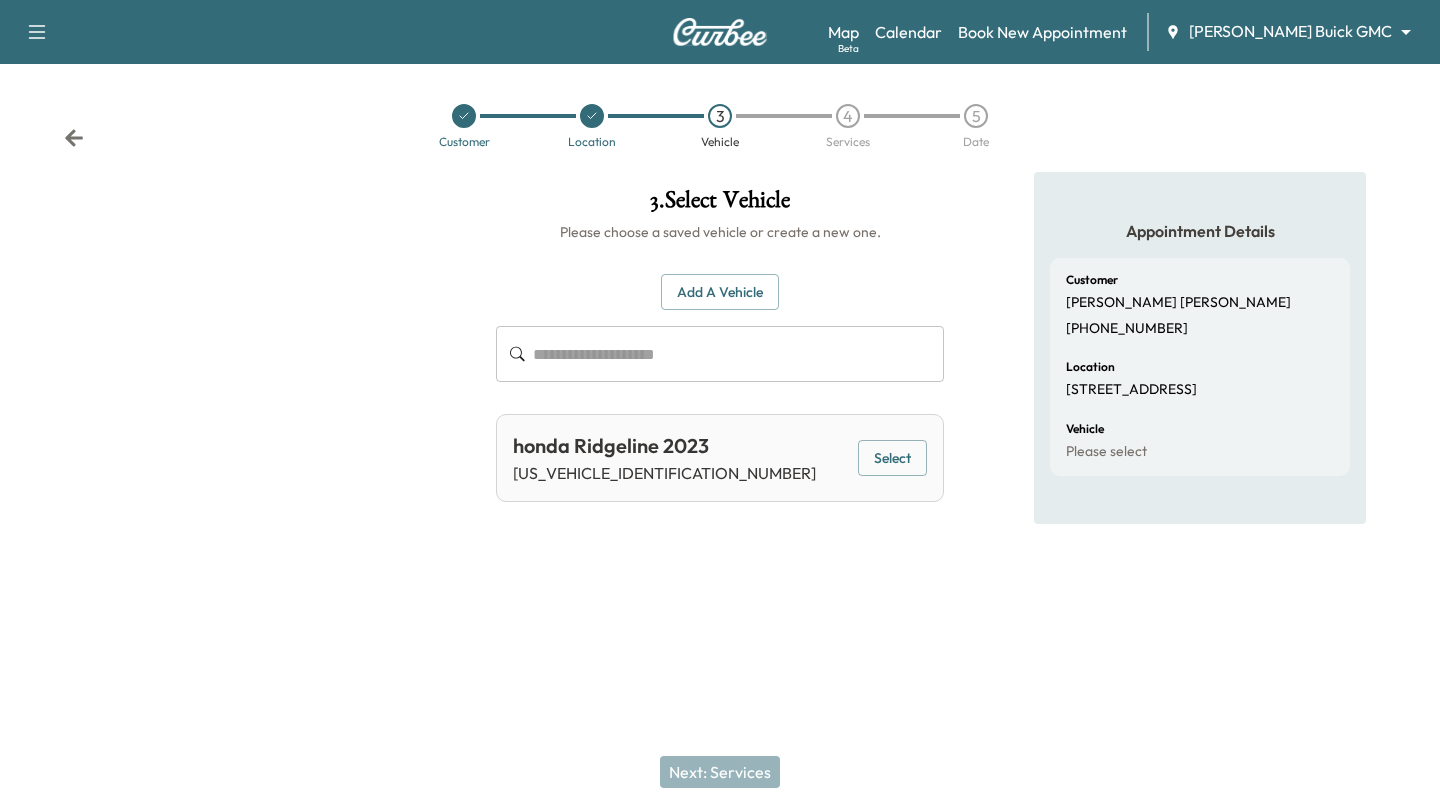 click on "Select" at bounding box center (892, 458) 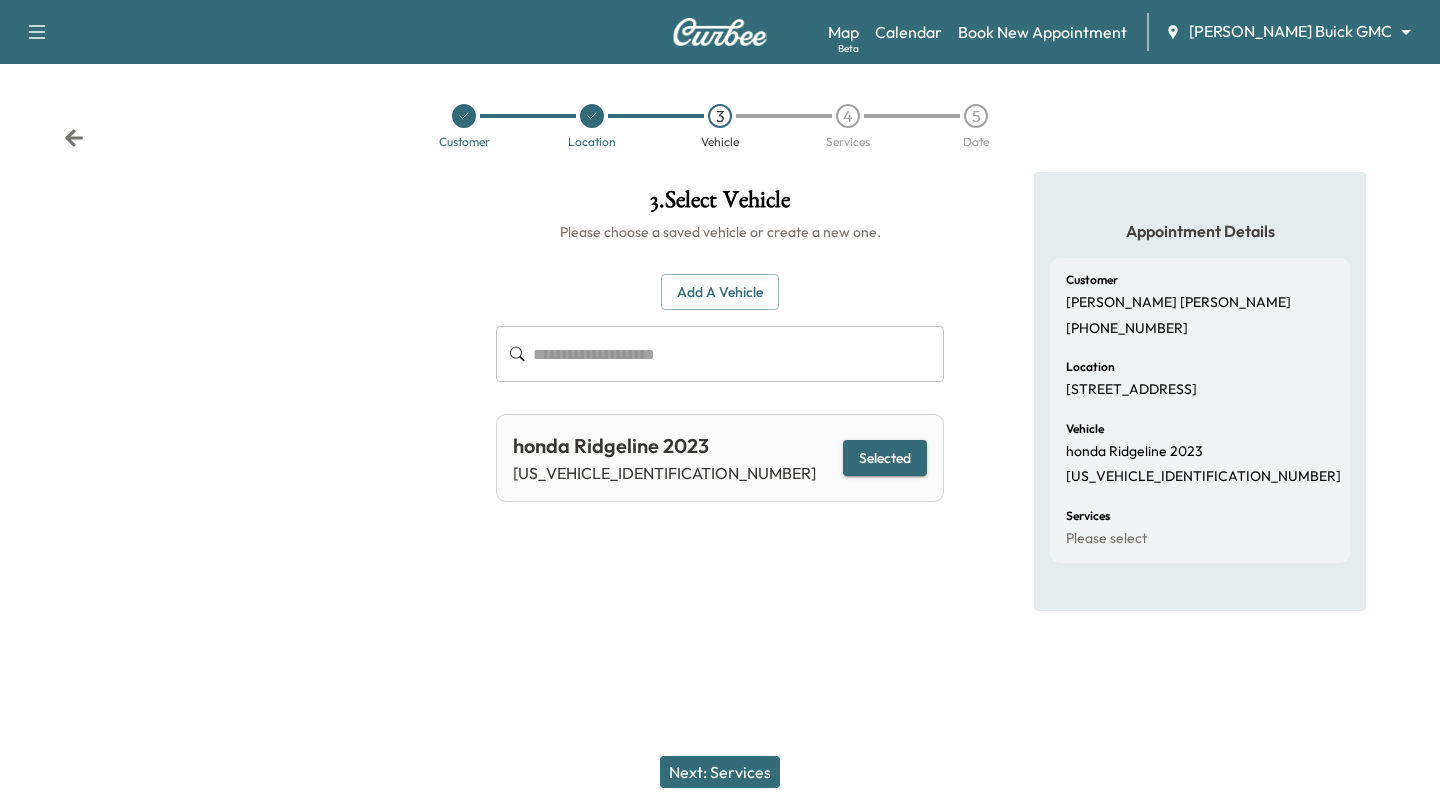 click on "Next: Services" at bounding box center (720, 772) 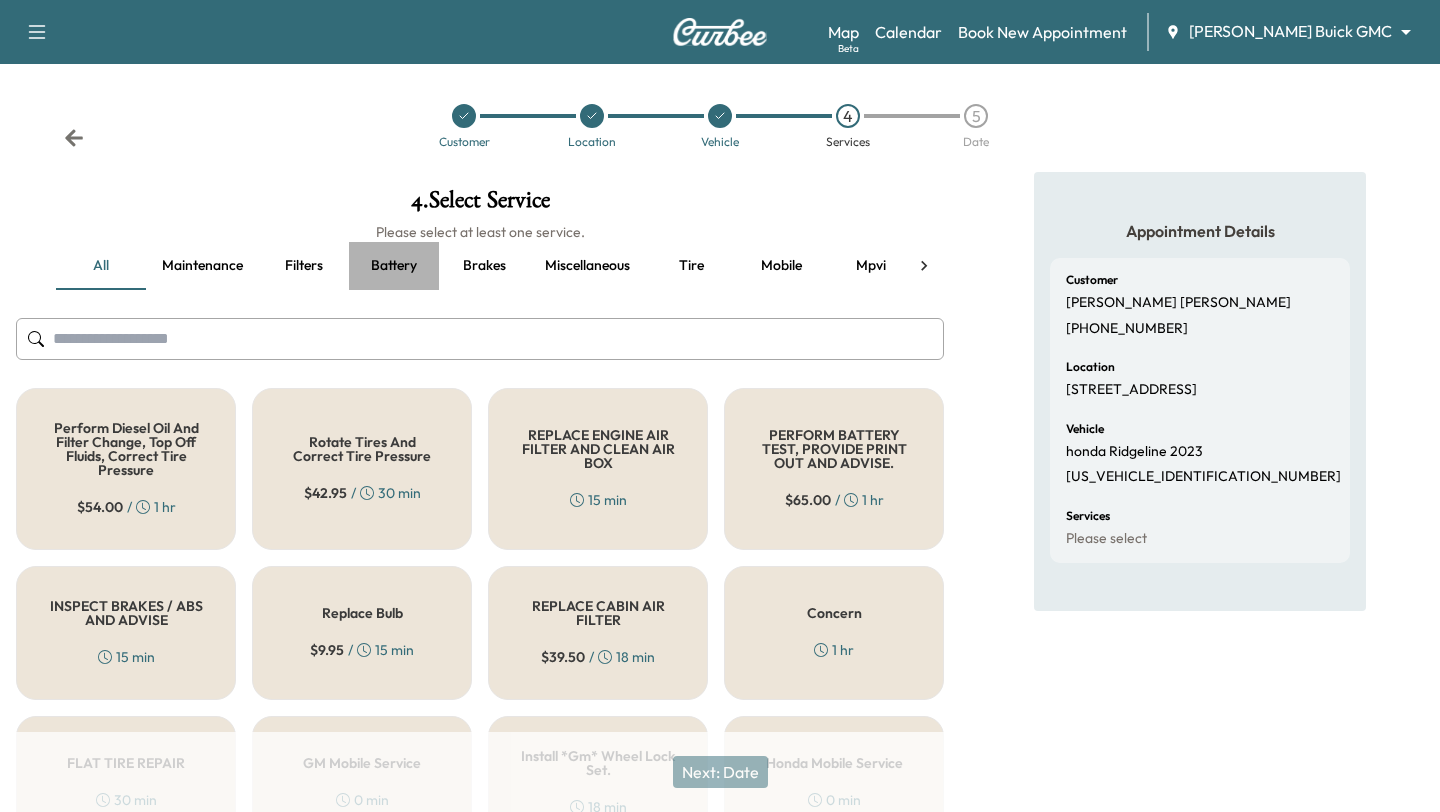 click on "Battery" at bounding box center (394, 266) 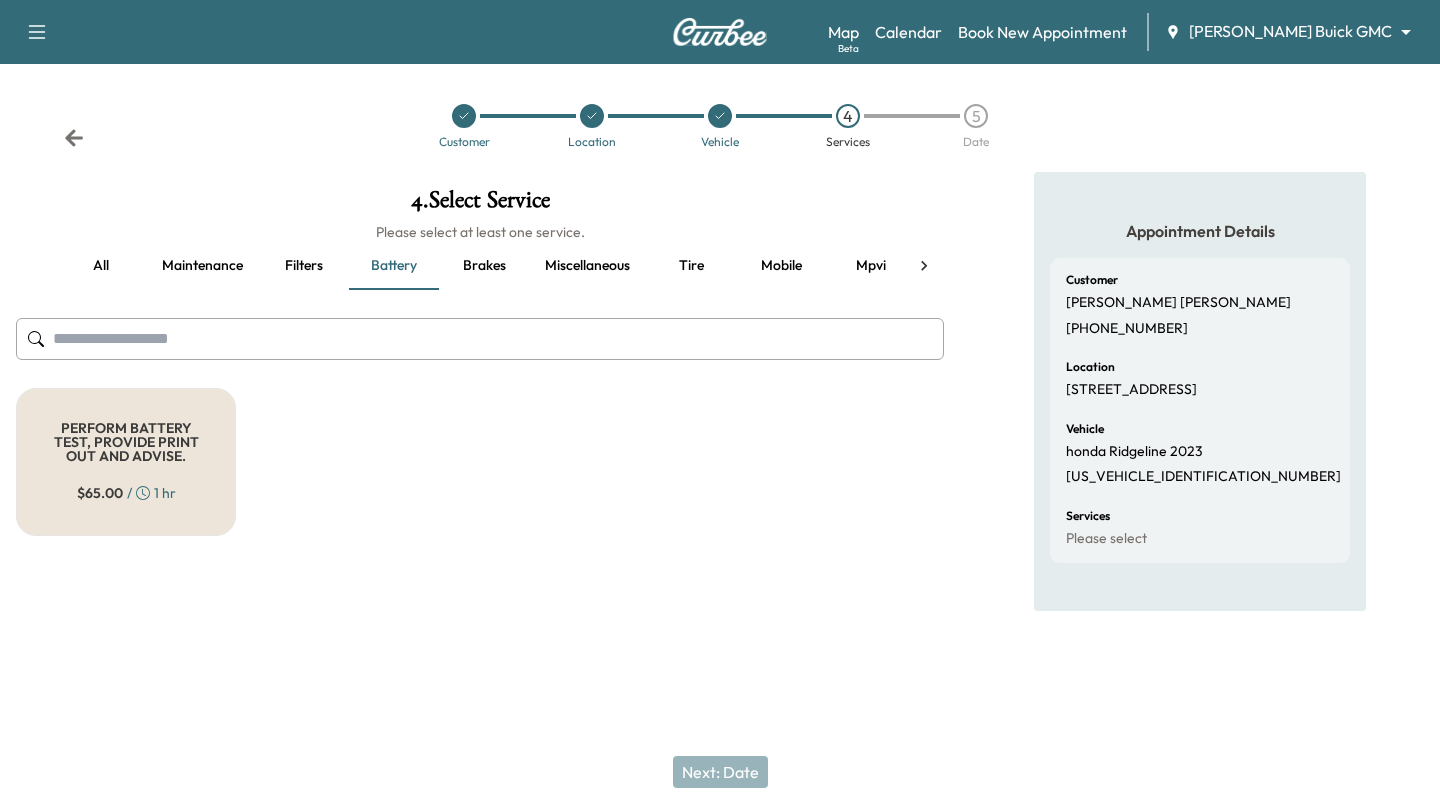 click on "PERFORM BATTERY TEST, PROVIDE PRINT OUT AND ADVISE. $ 65.00 / 1 hr" at bounding box center (126, 462) 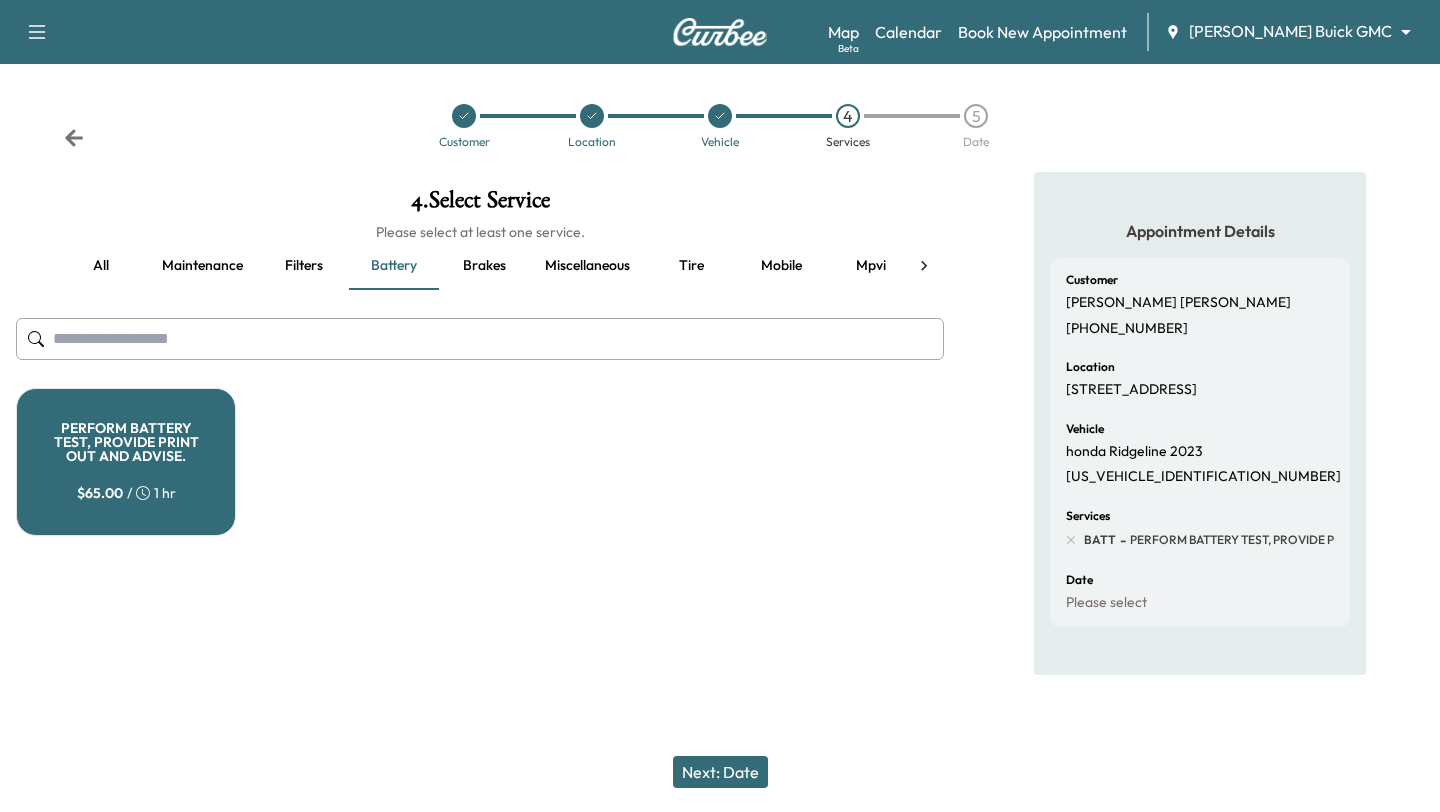 click on "Next: Date" at bounding box center [720, 772] 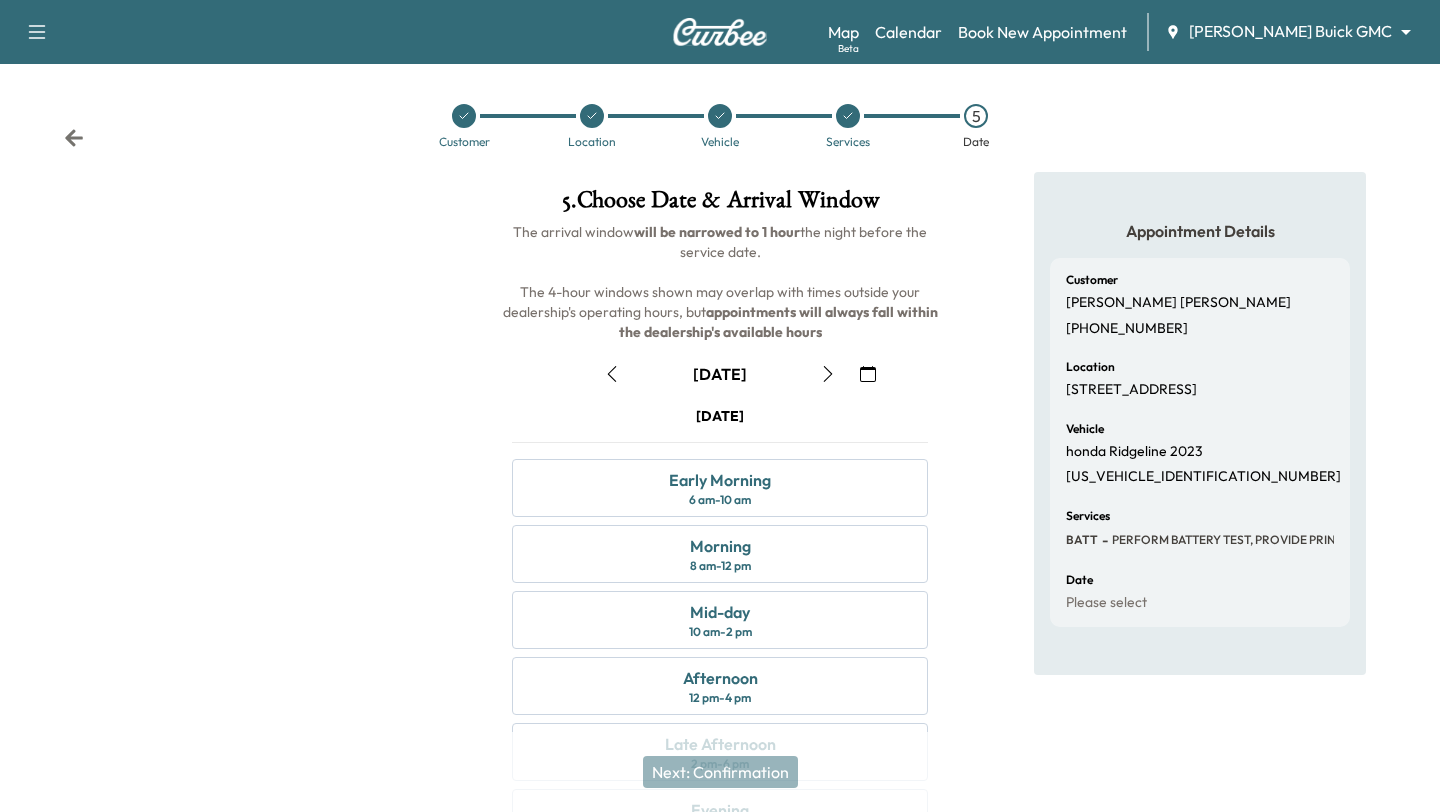 click 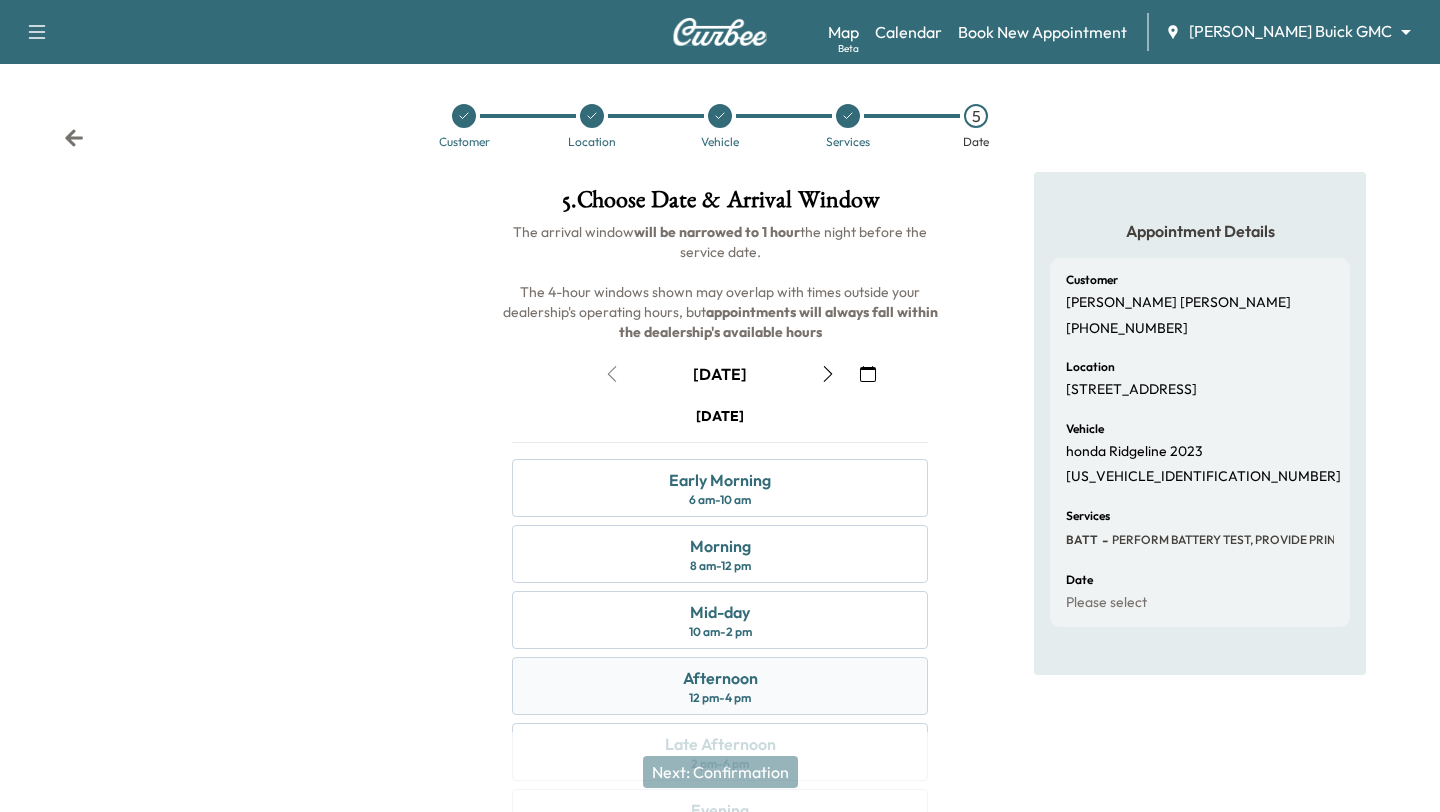 scroll, scrollTop: 188, scrollLeft: 0, axis: vertical 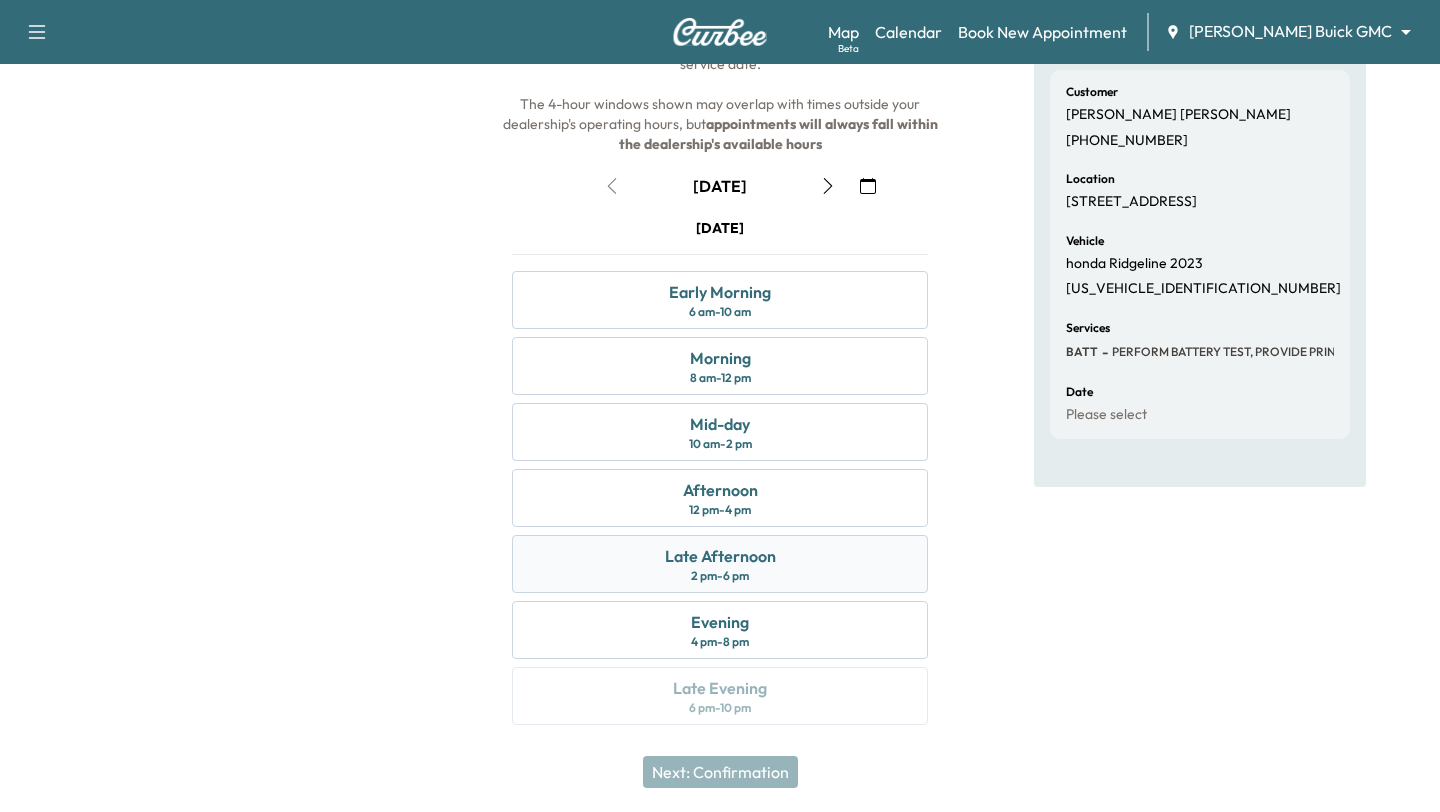 click on "Late Afternoon" at bounding box center (720, 556) 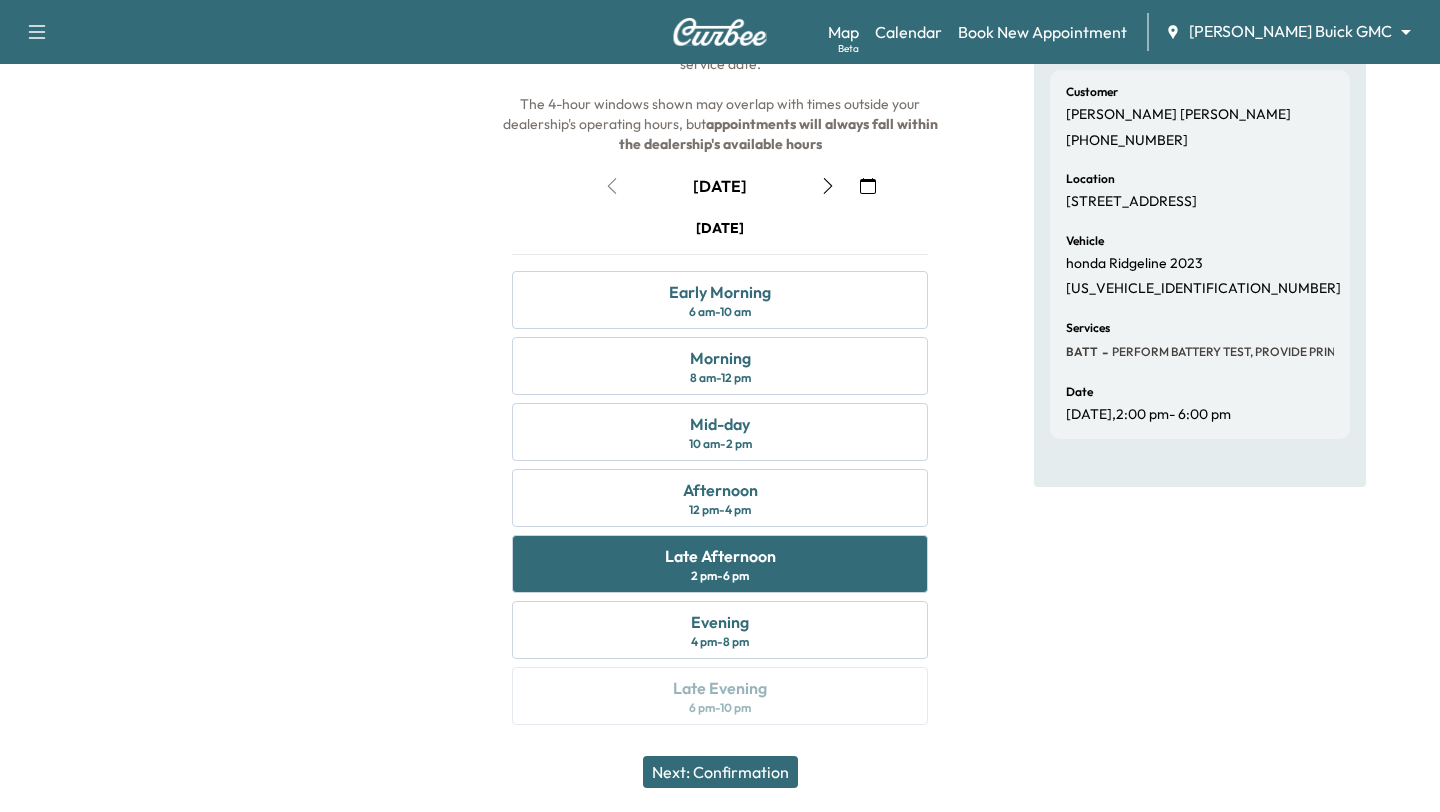 click on "Next: Confirmation" at bounding box center (720, 772) 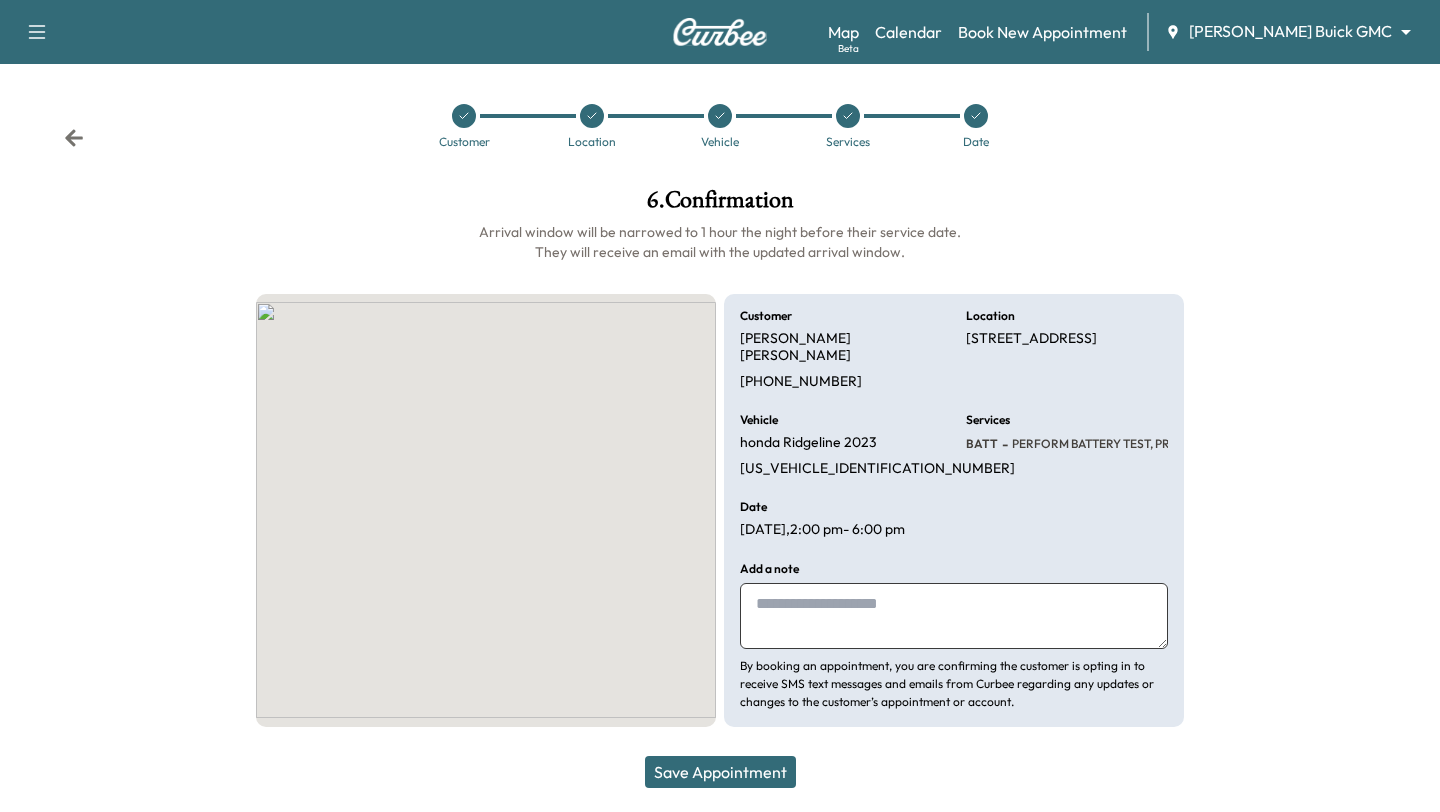scroll, scrollTop: 0, scrollLeft: 0, axis: both 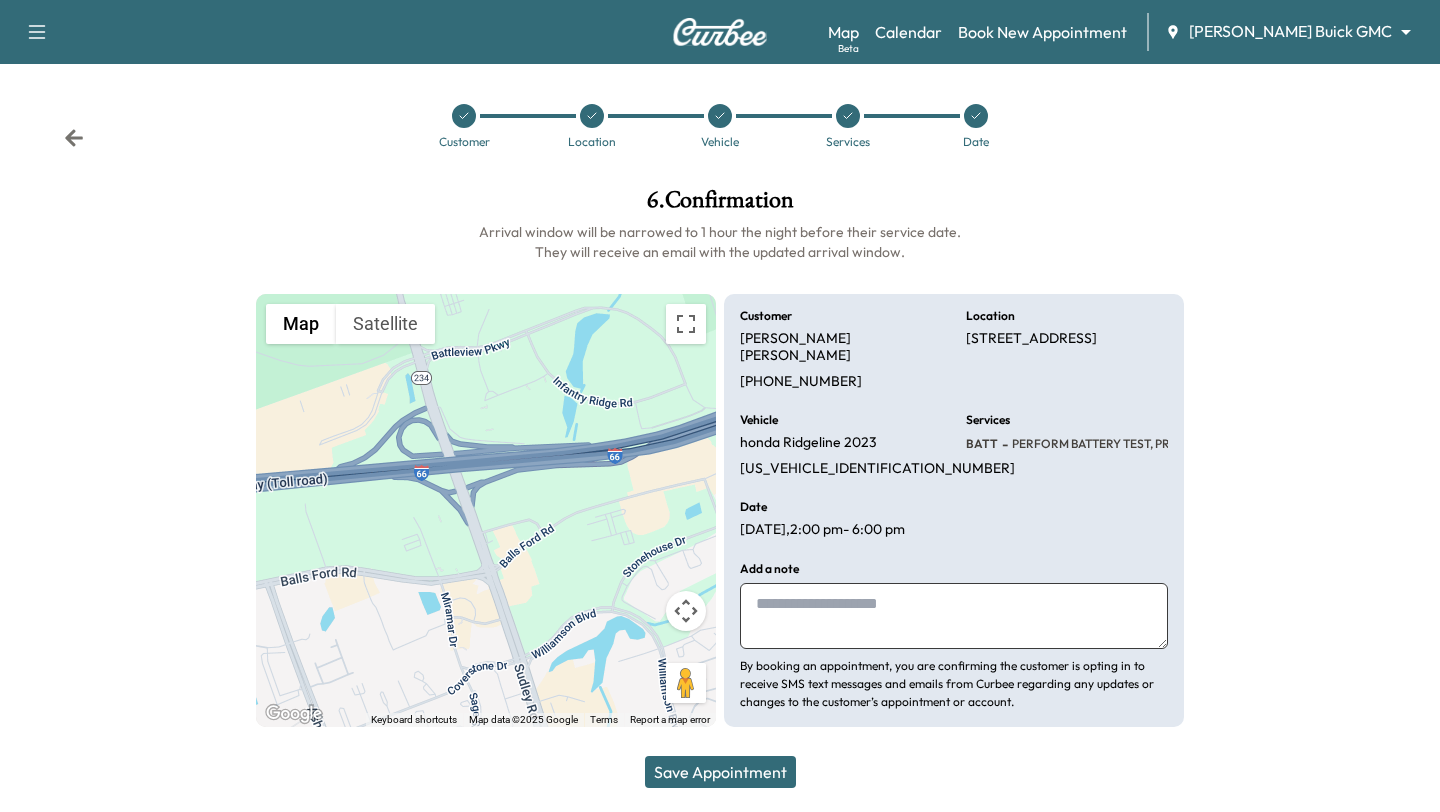 click on "Save Appointment" at bounding box center (720, 772) 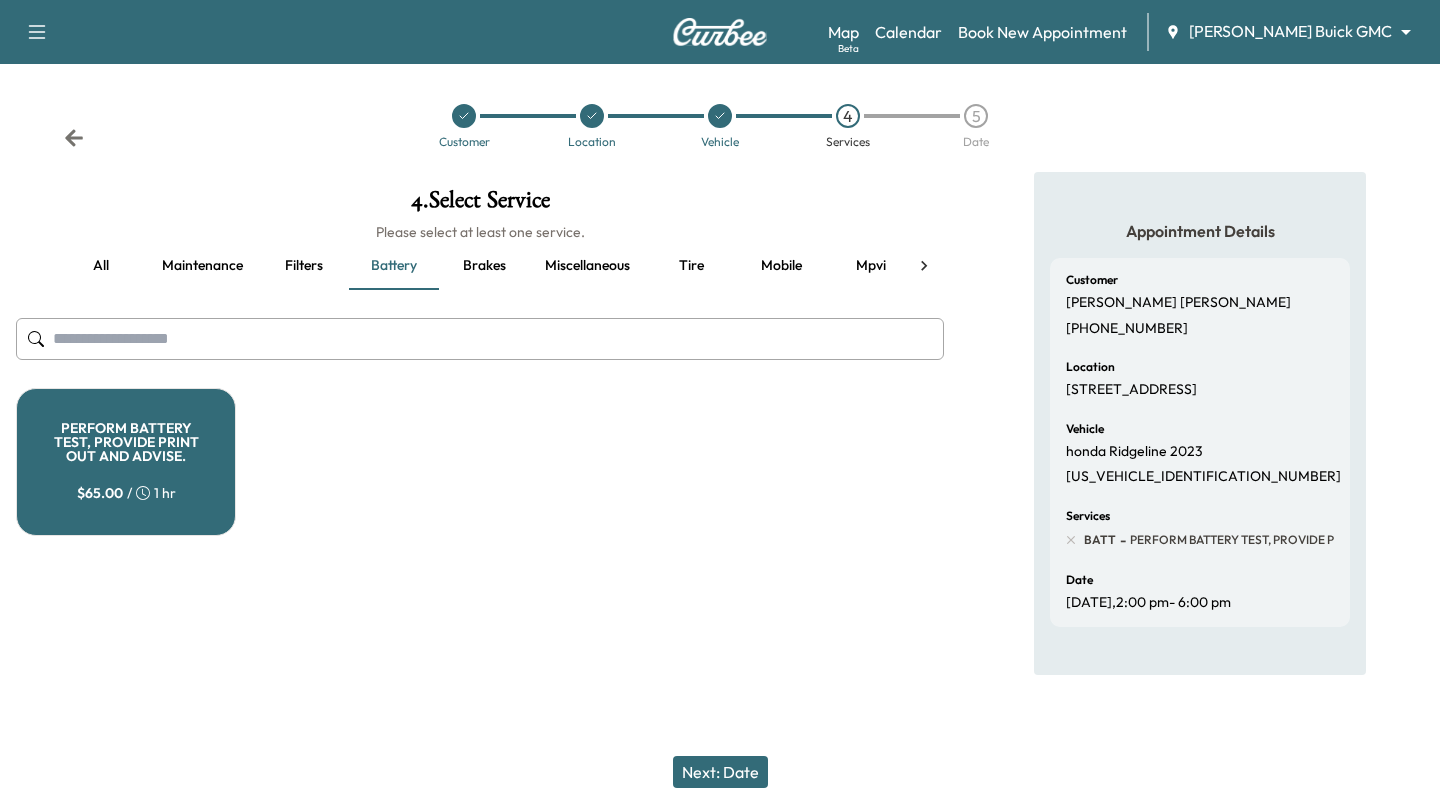 click on "Next: Date" at bounding box center (720, 772) 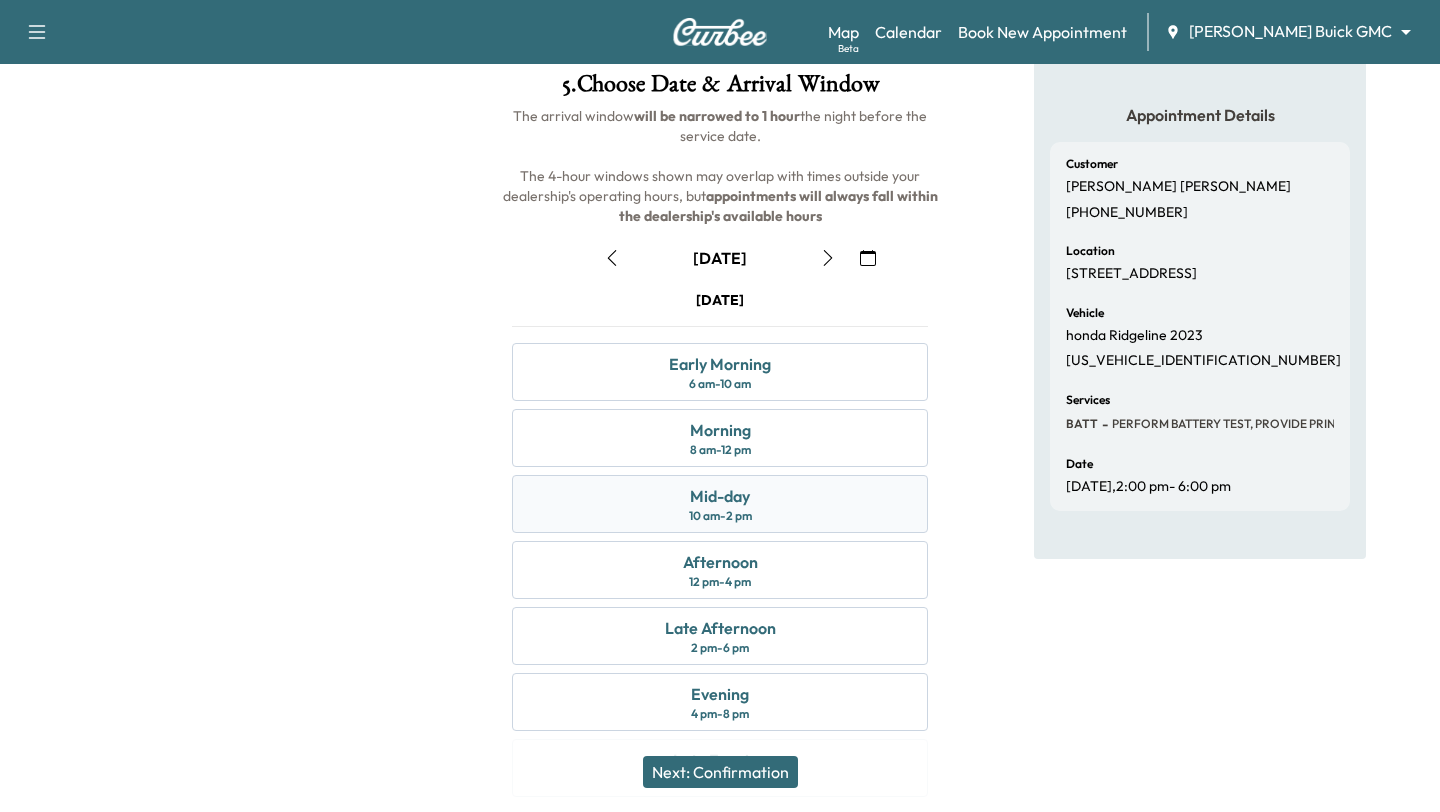 scroll, scrollTop: 188, scrollLeft: 0, axis: vertical 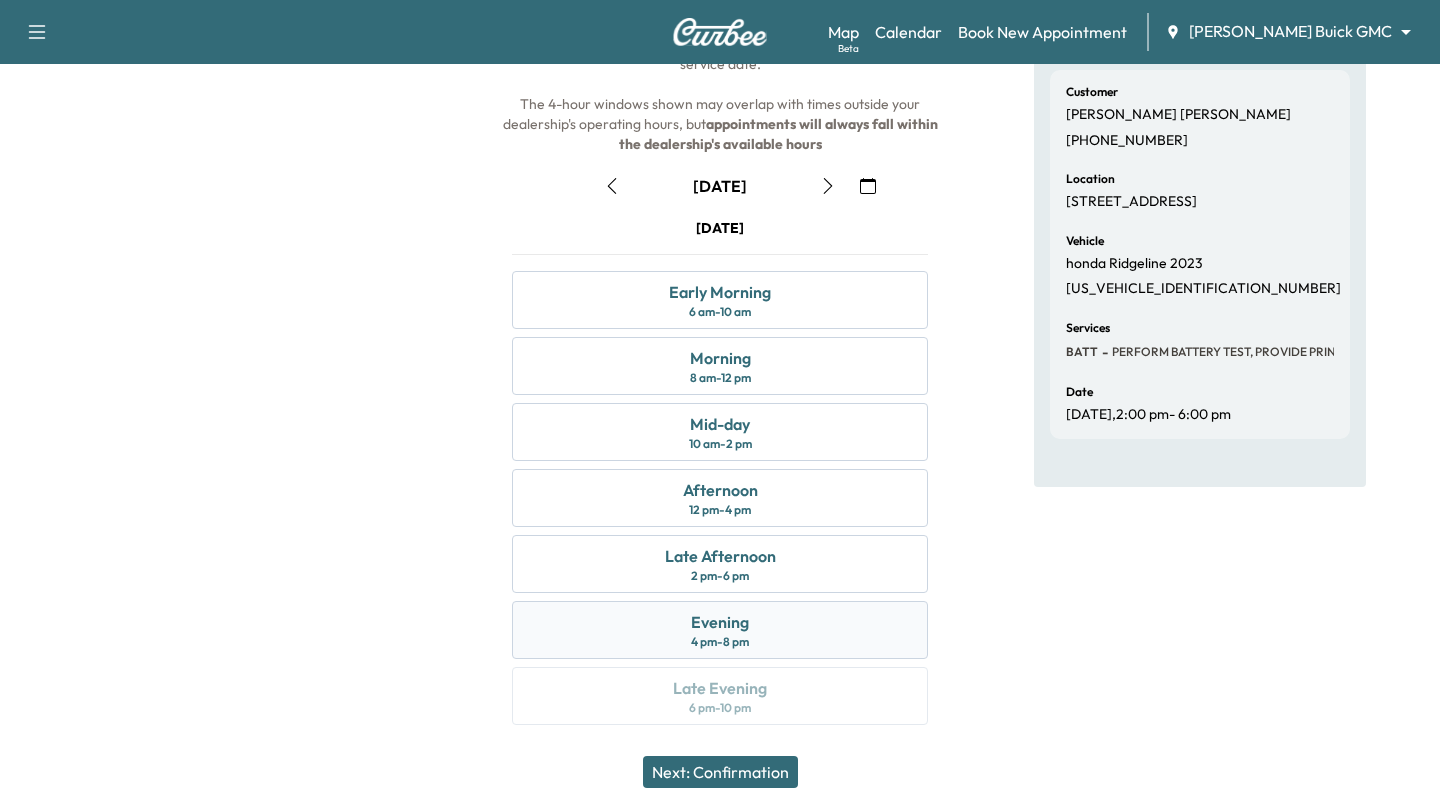 click on "4 pm  -  8 pm" at bounding box center (720, 642) 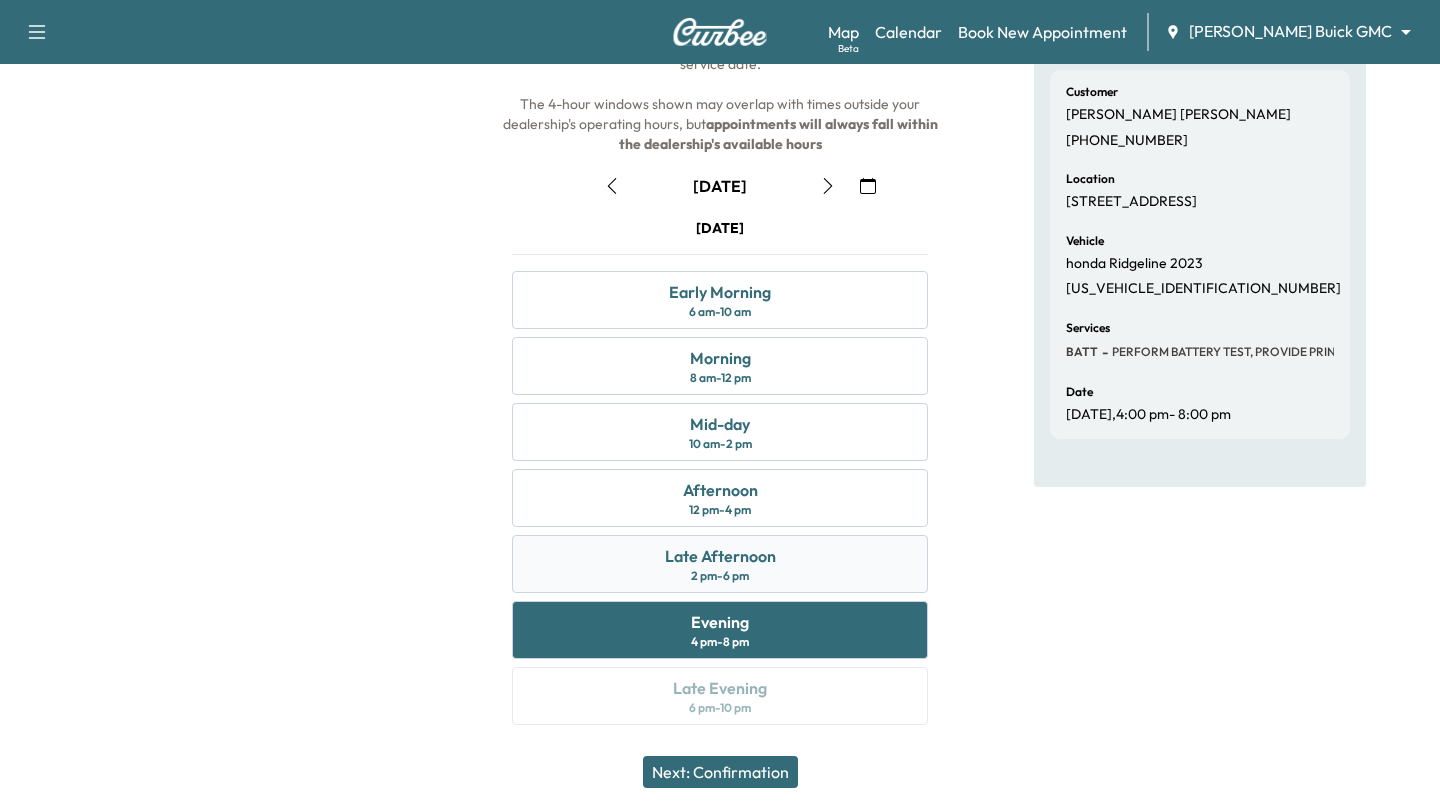 click on "Late Afternoon" at bounding box center (720, 556) 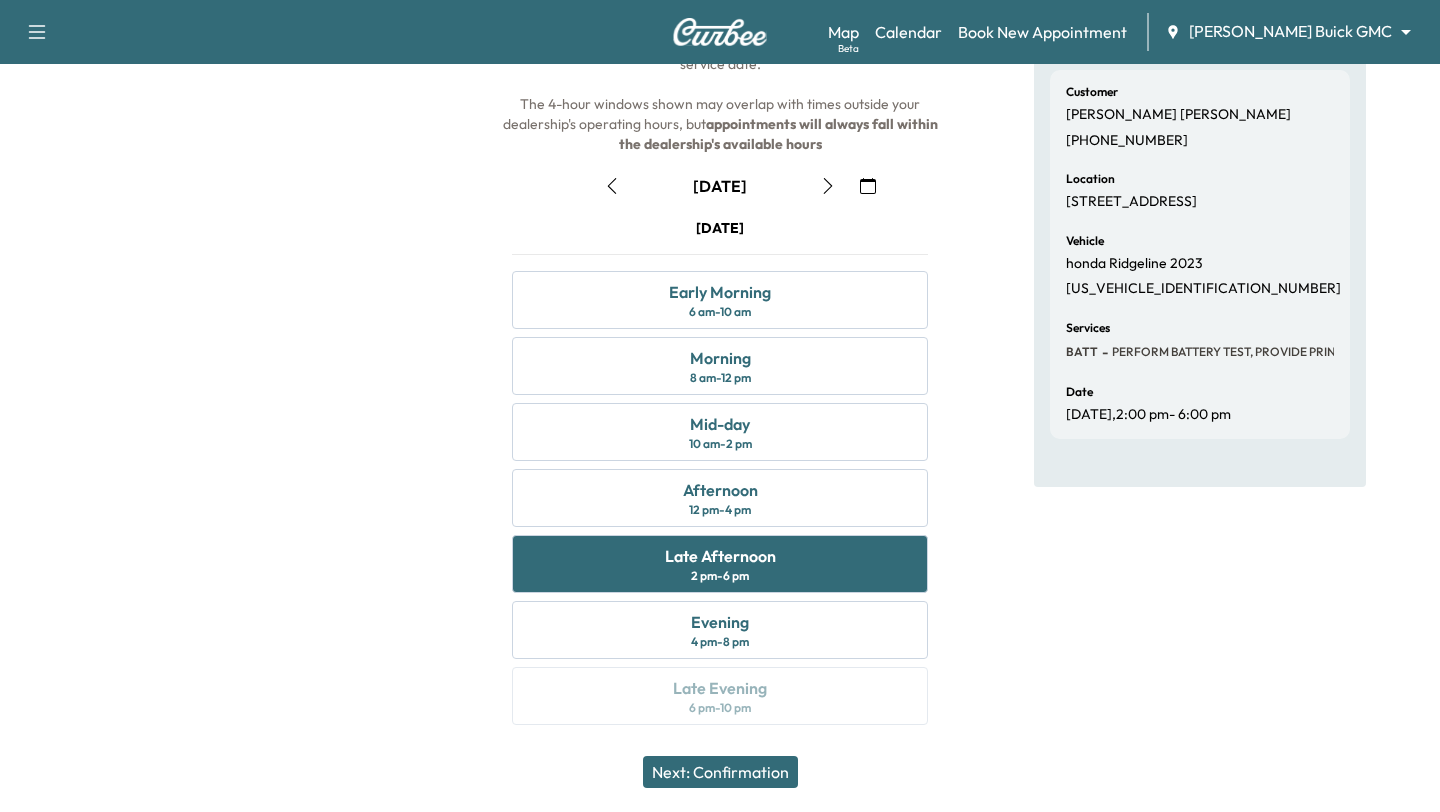 click on "Next: Confirmation" at bounding box center [720, 772] 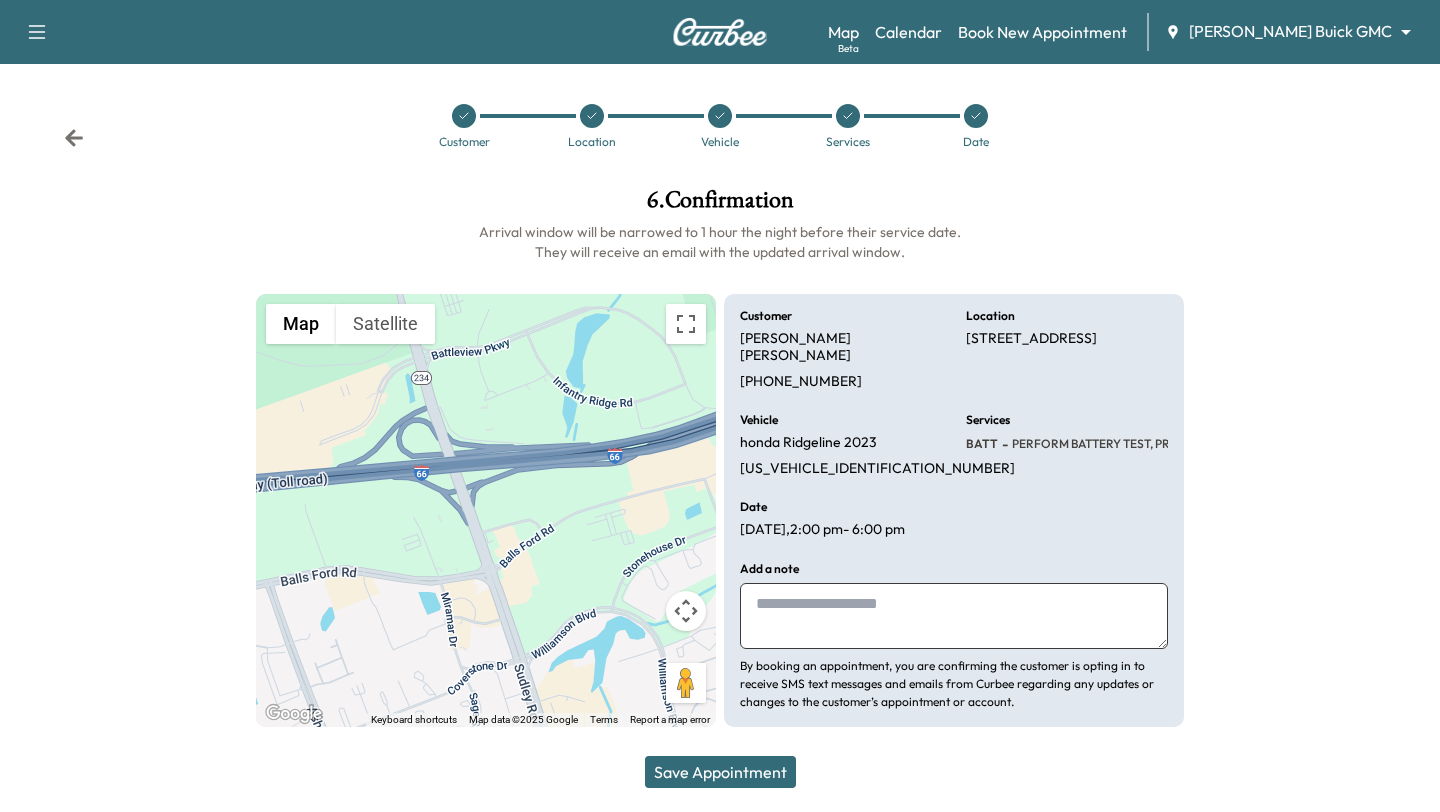 click on "Save Appointment" at bounding box center [720, 772] 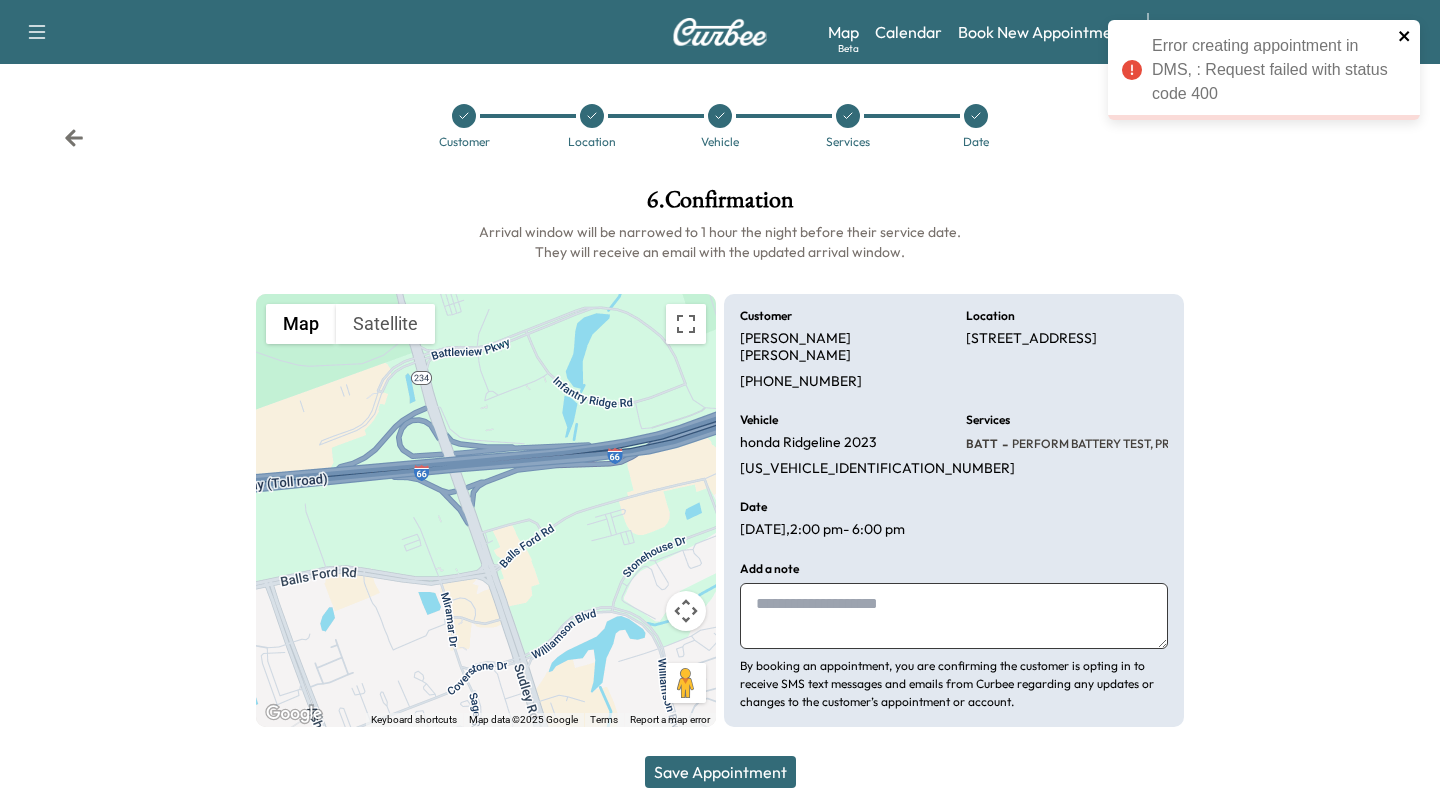 click 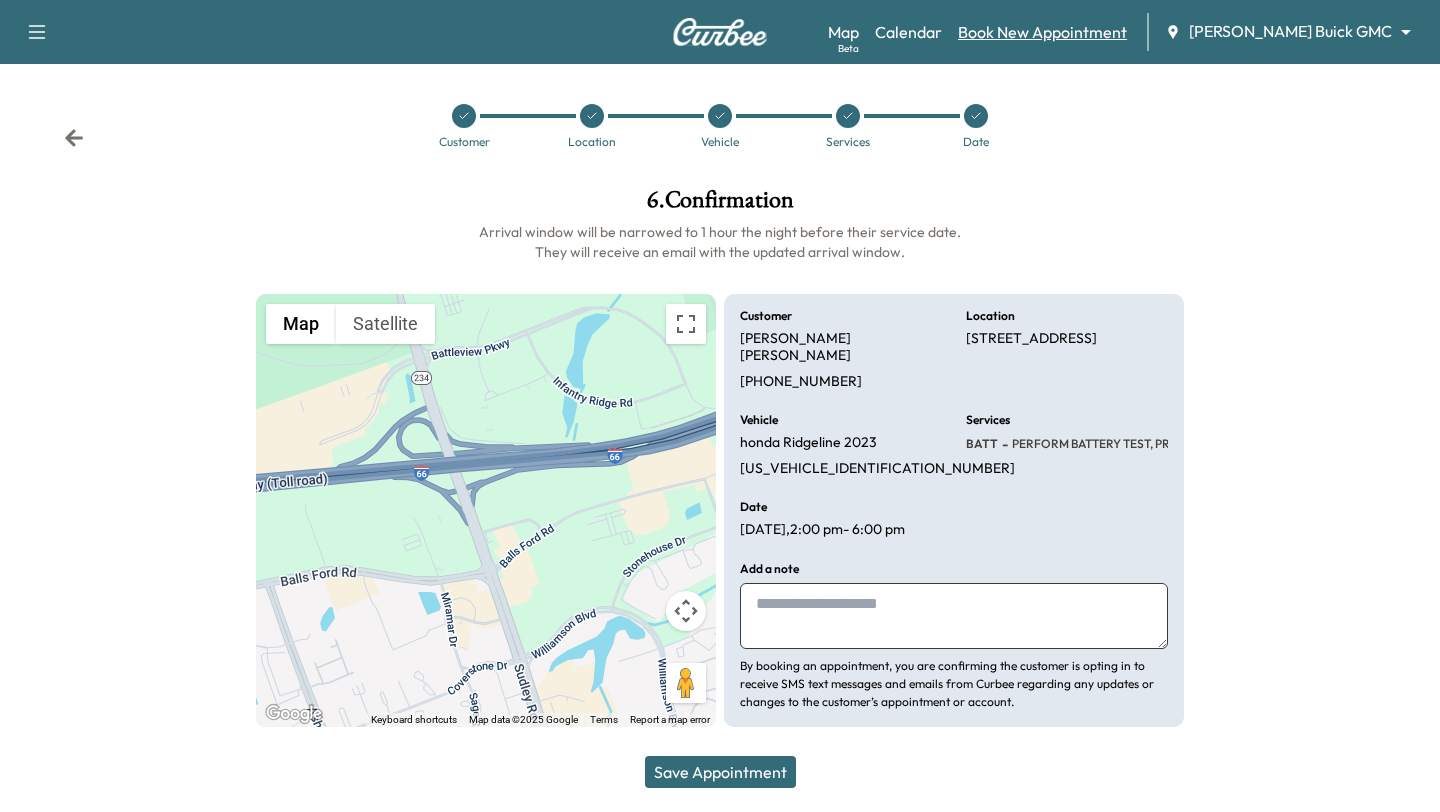 click on "Book New Appointment" at bounding box center [1042, 32] 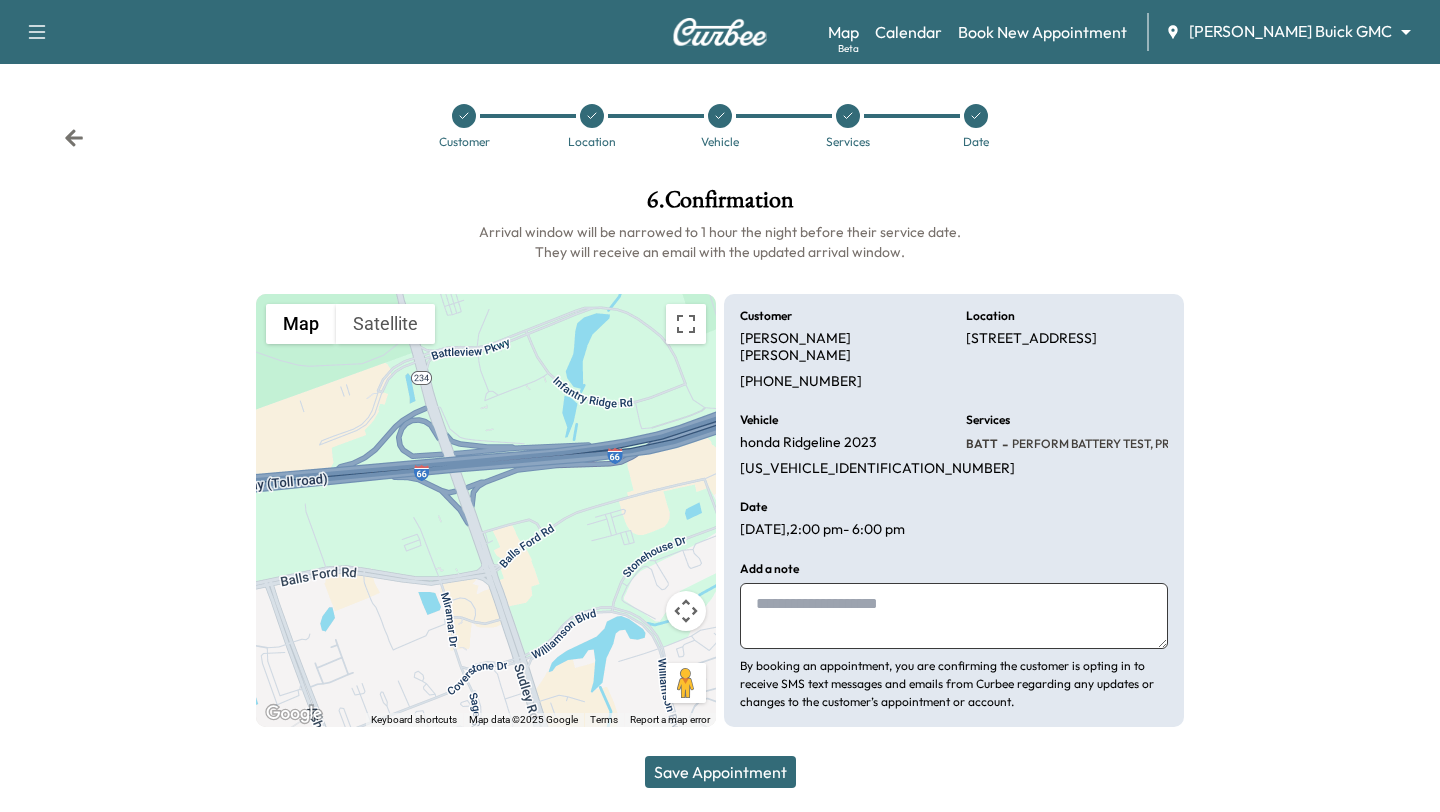 click at bounding box center [464, 116] 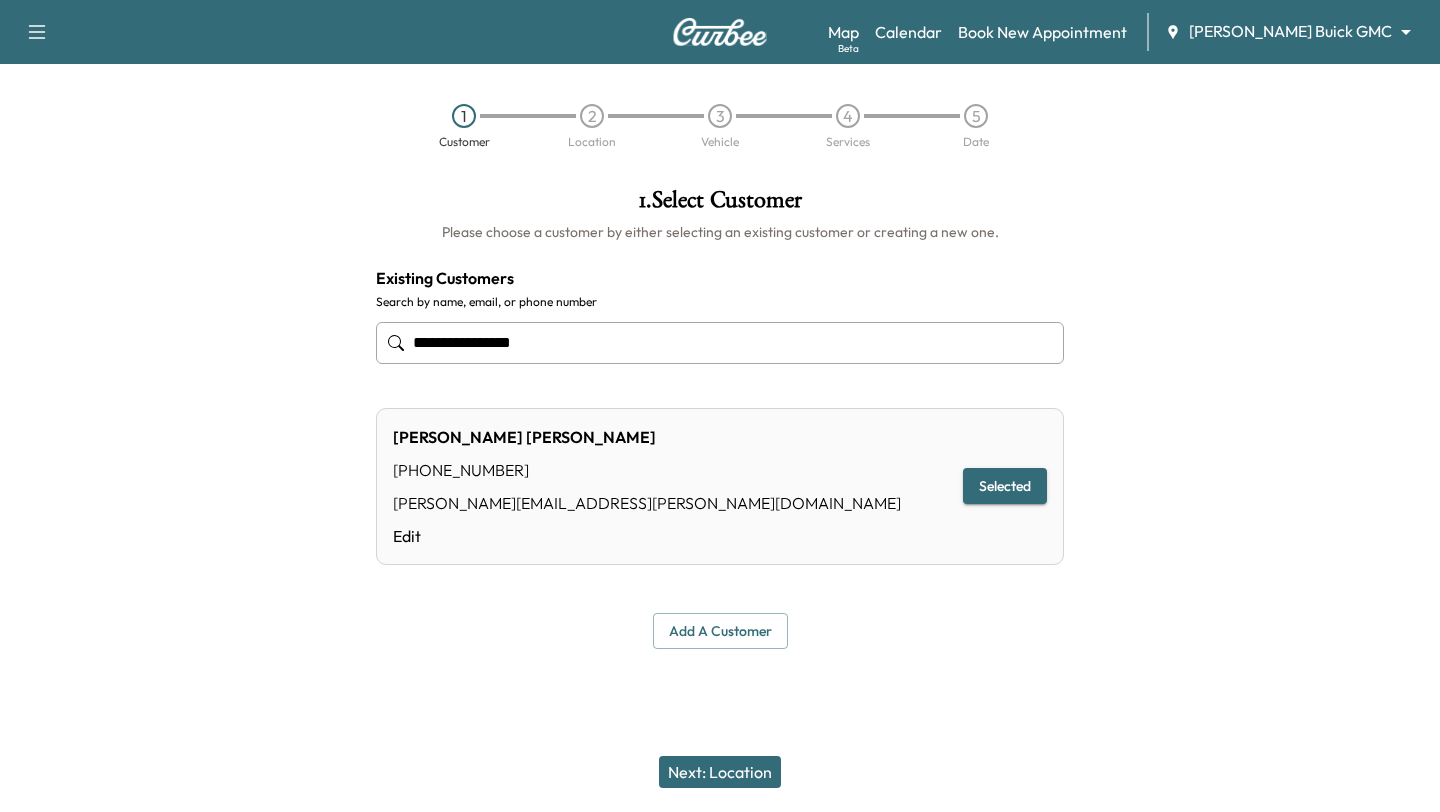 click on "Next: Location" at bounding box center (720, 772) 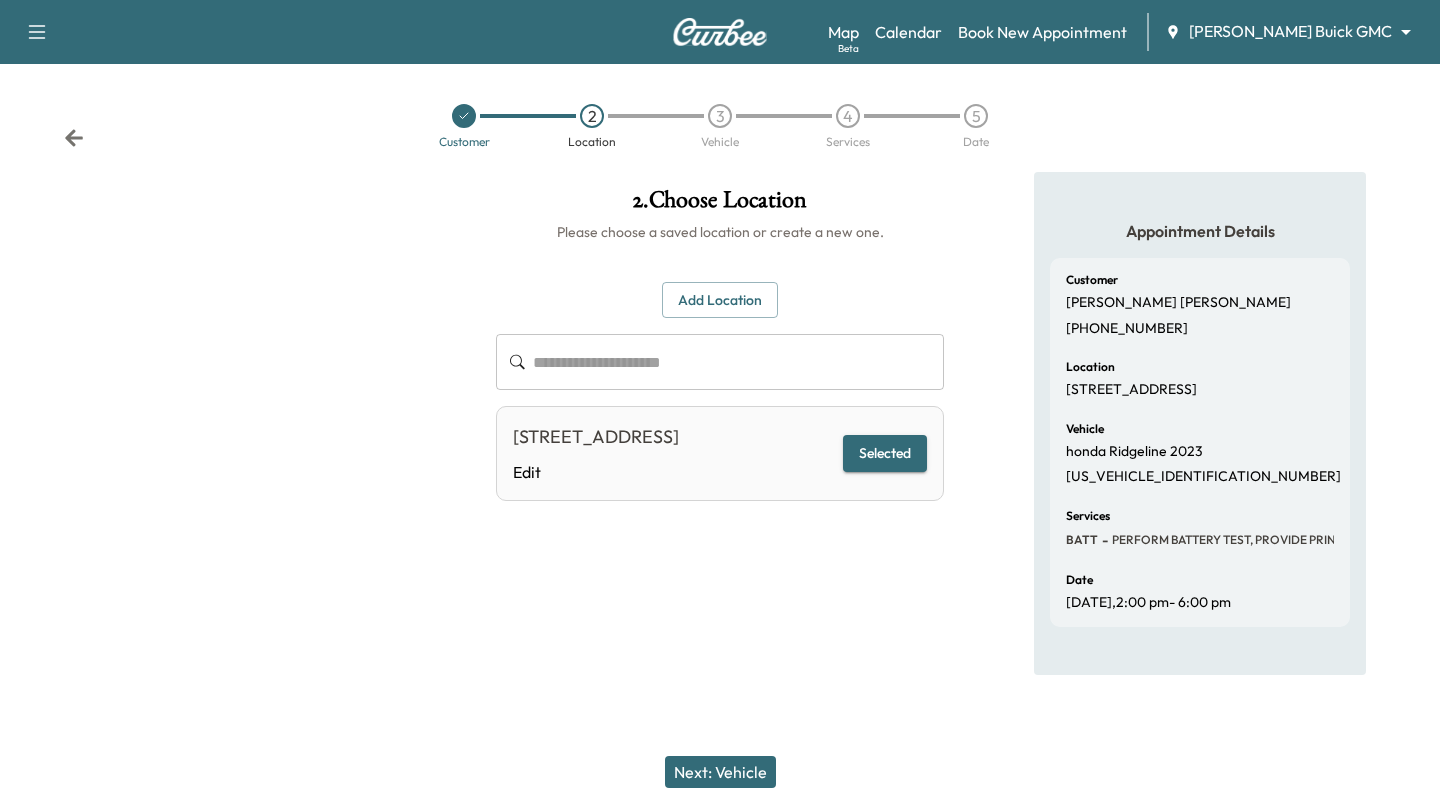 click on "Next: Vehicle" at bounding box center (720, 772) 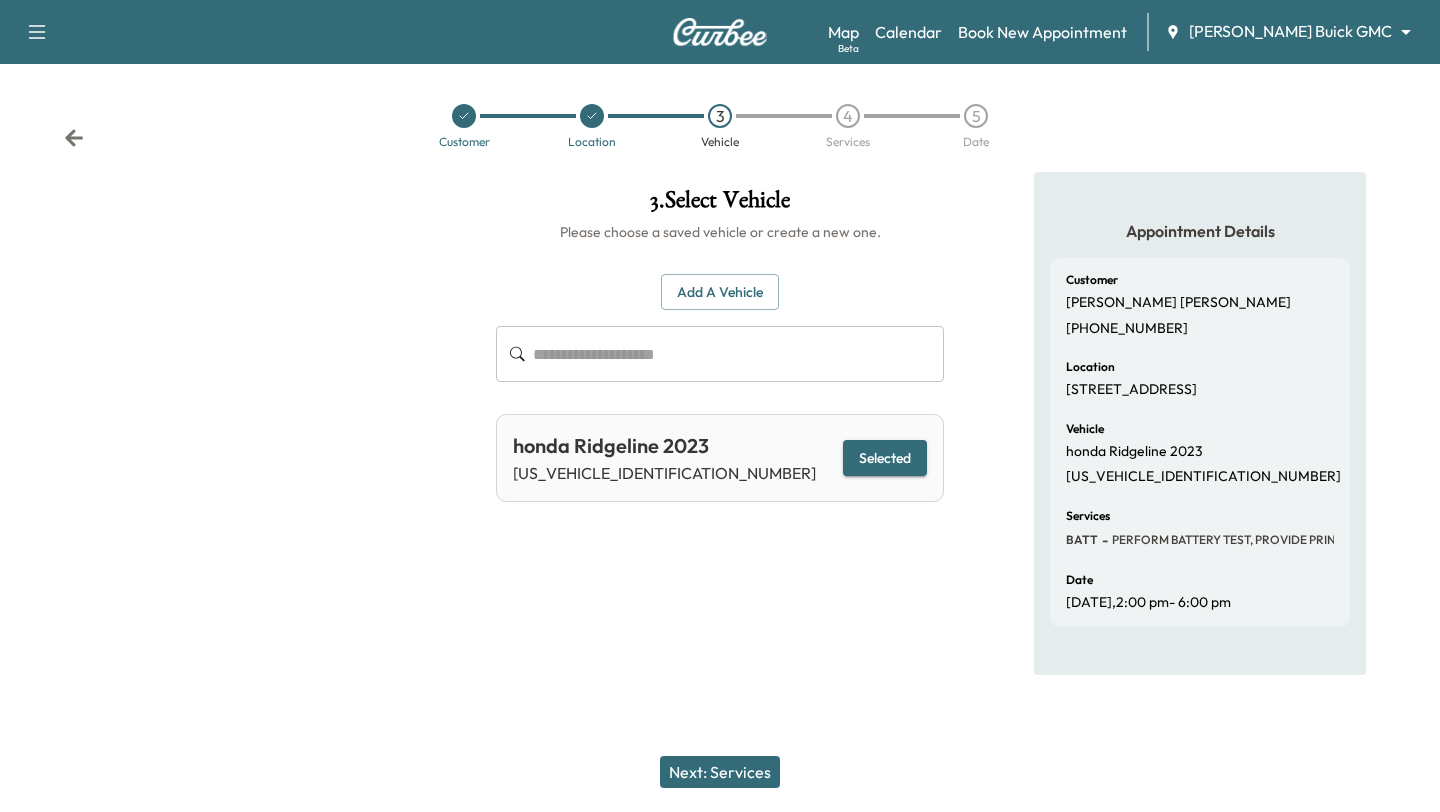click on "Next: Services" at bounding box center (720, 772) 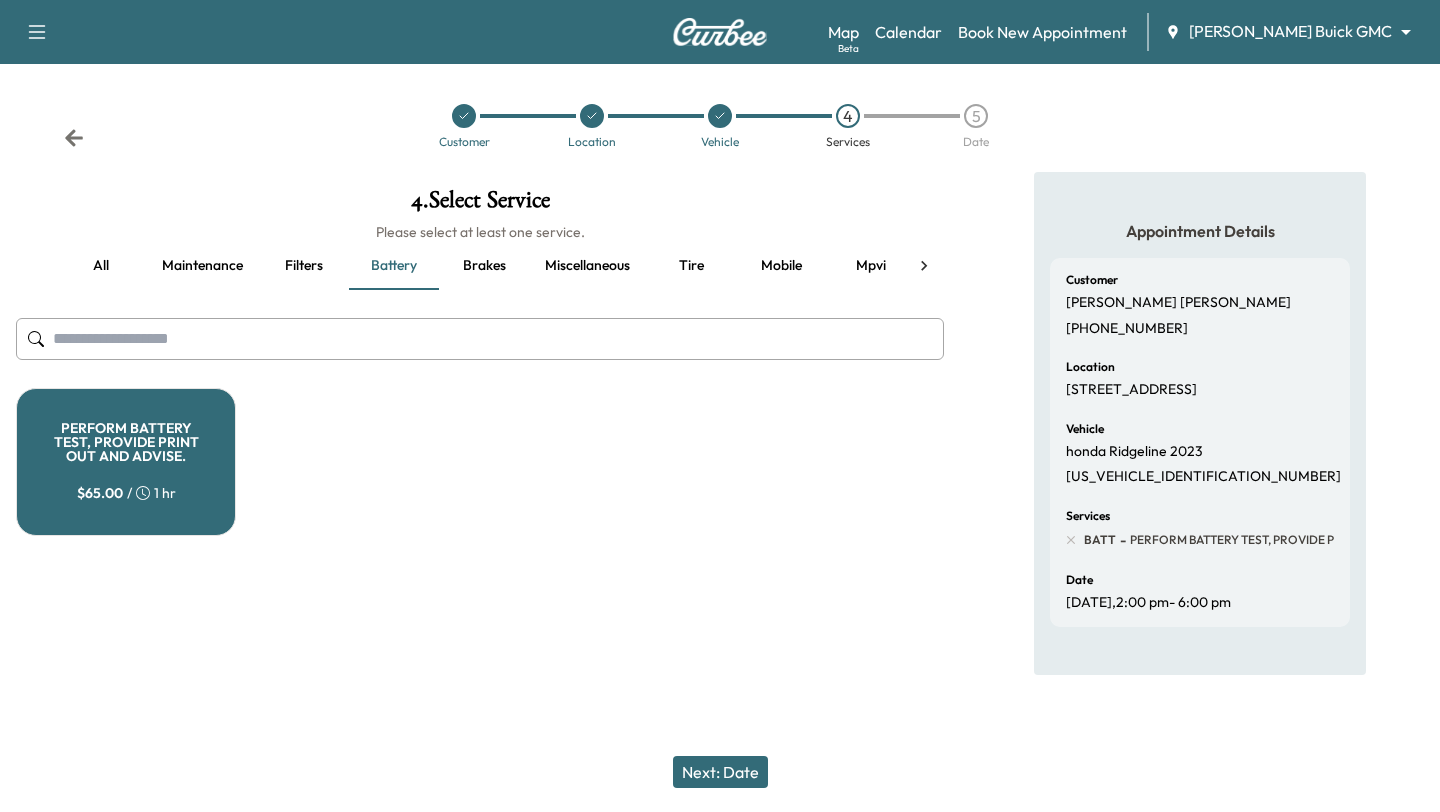 click on "$ 65.00" at bounding box center (100, 493) 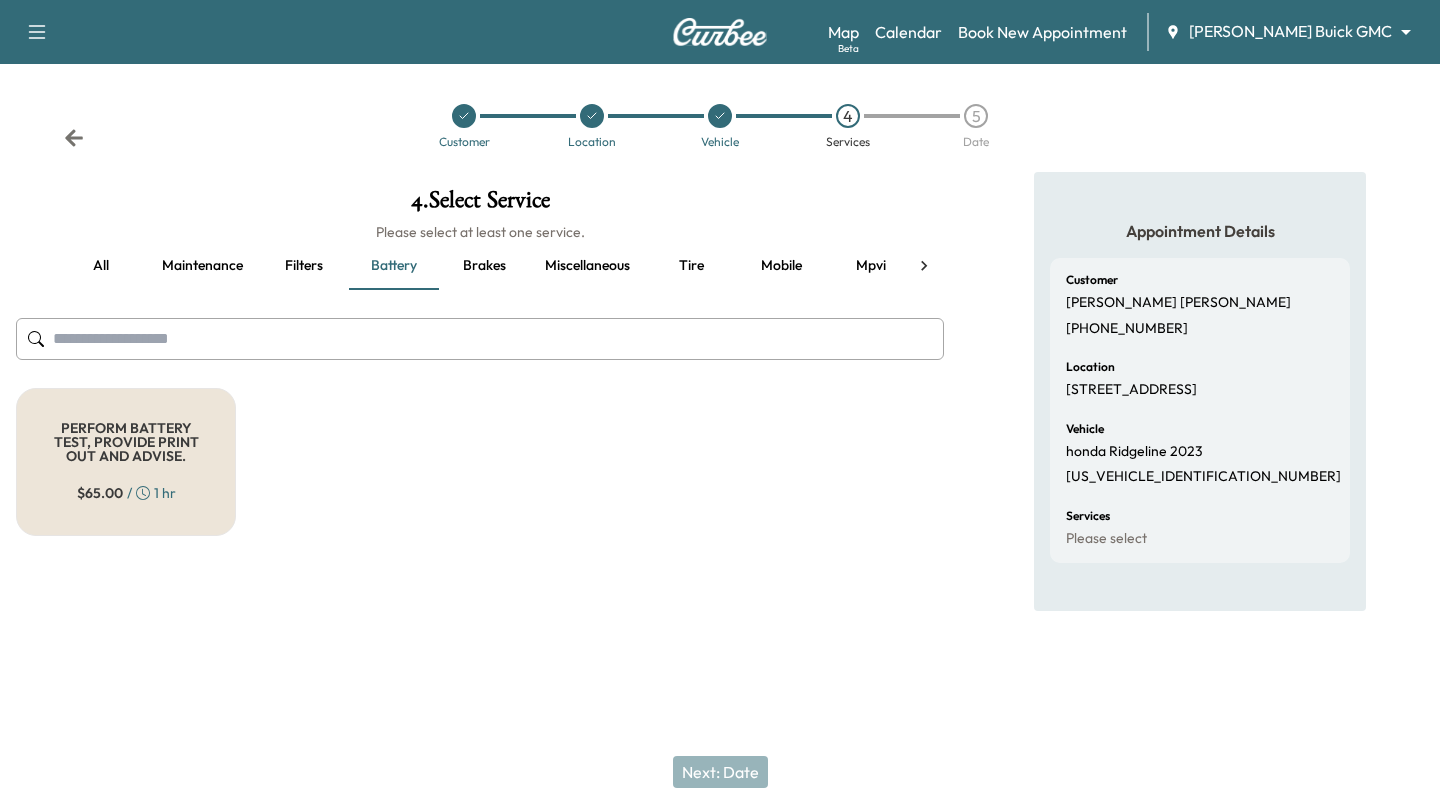 click on "Maintenance" at bounding box center (202, 266) 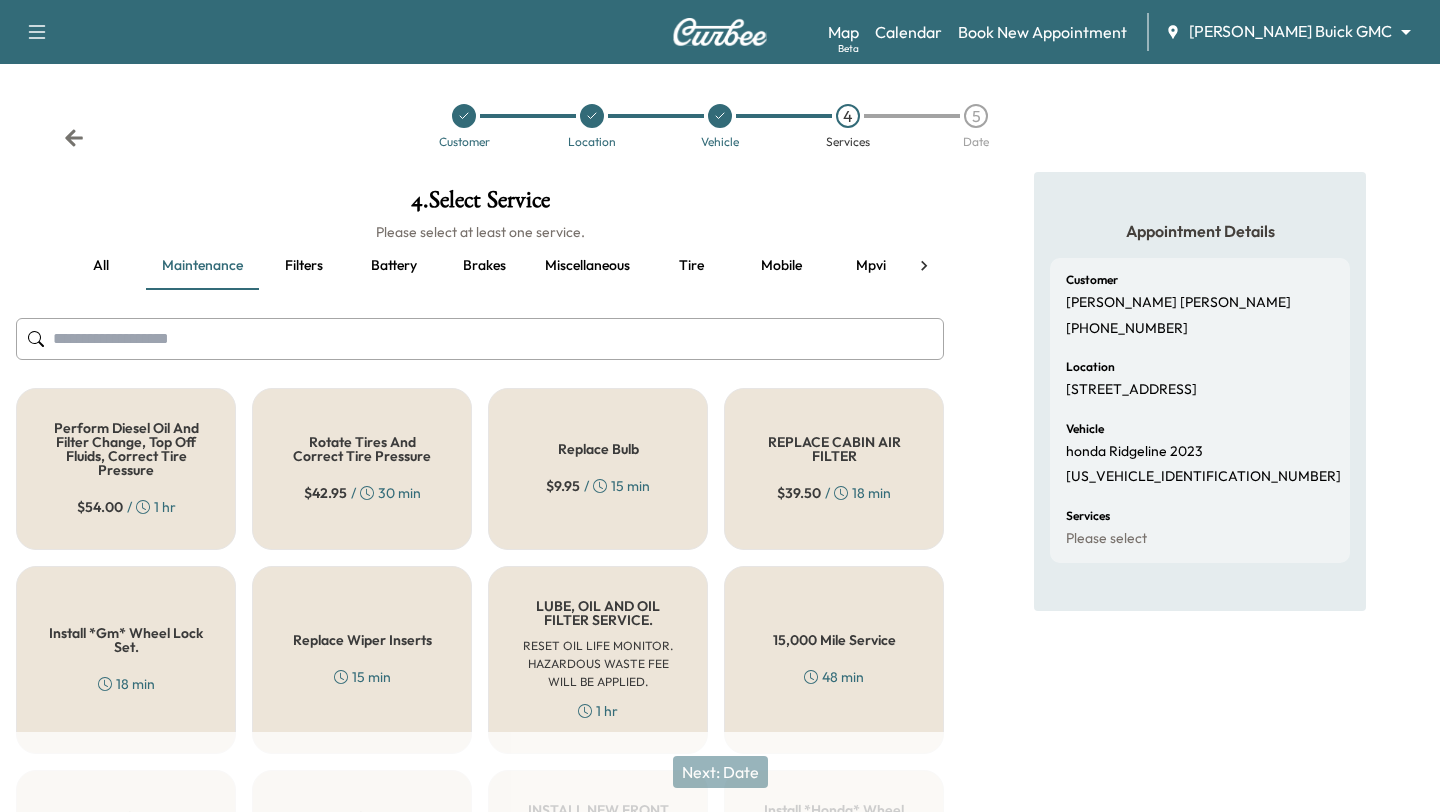 click on "RESET OIL LIFE MONITOR. HAZARDOUS WASTE FEE WILL BE APPLIED." at bounding box center (598, 664) 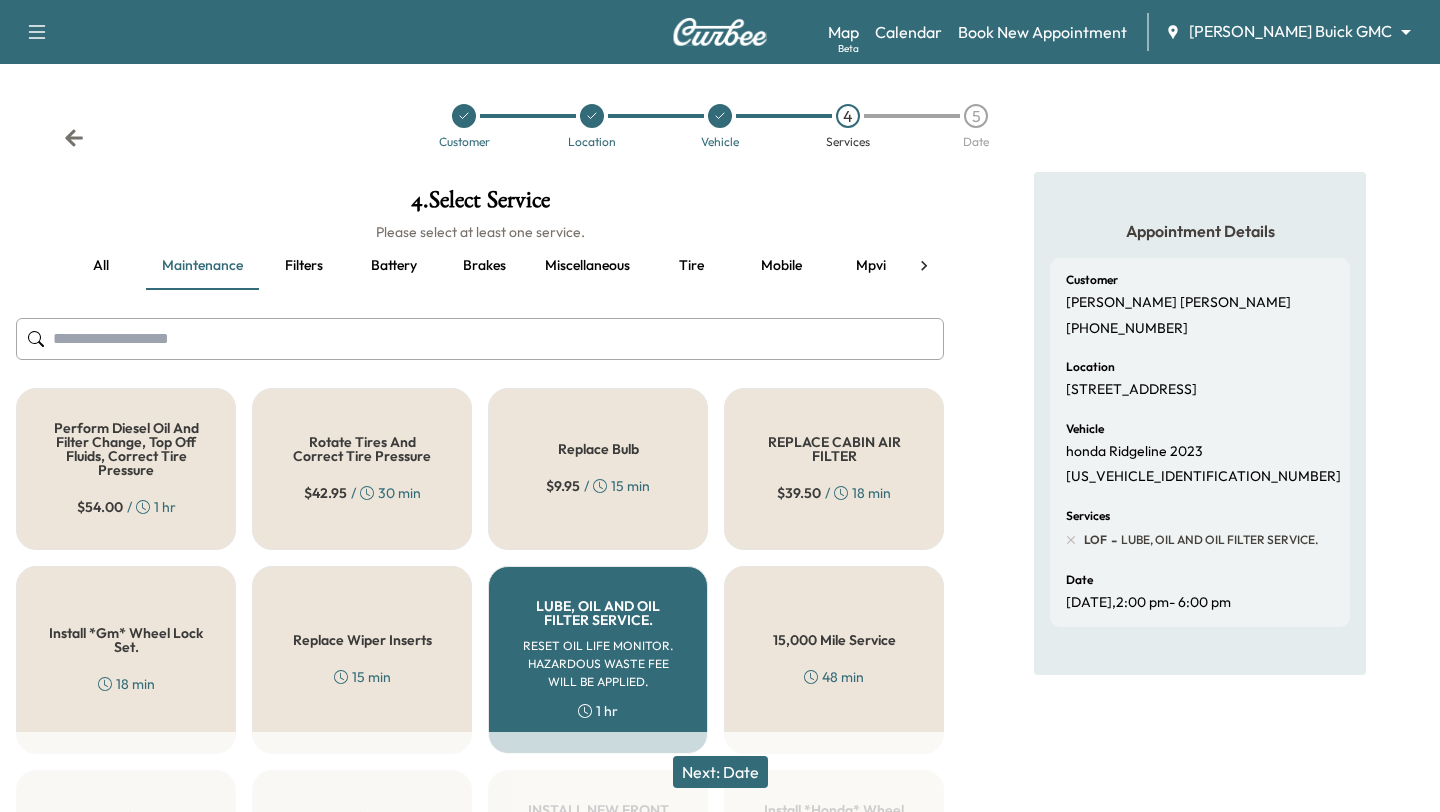 click on "Next: Date" at bounding box center [720, 772] 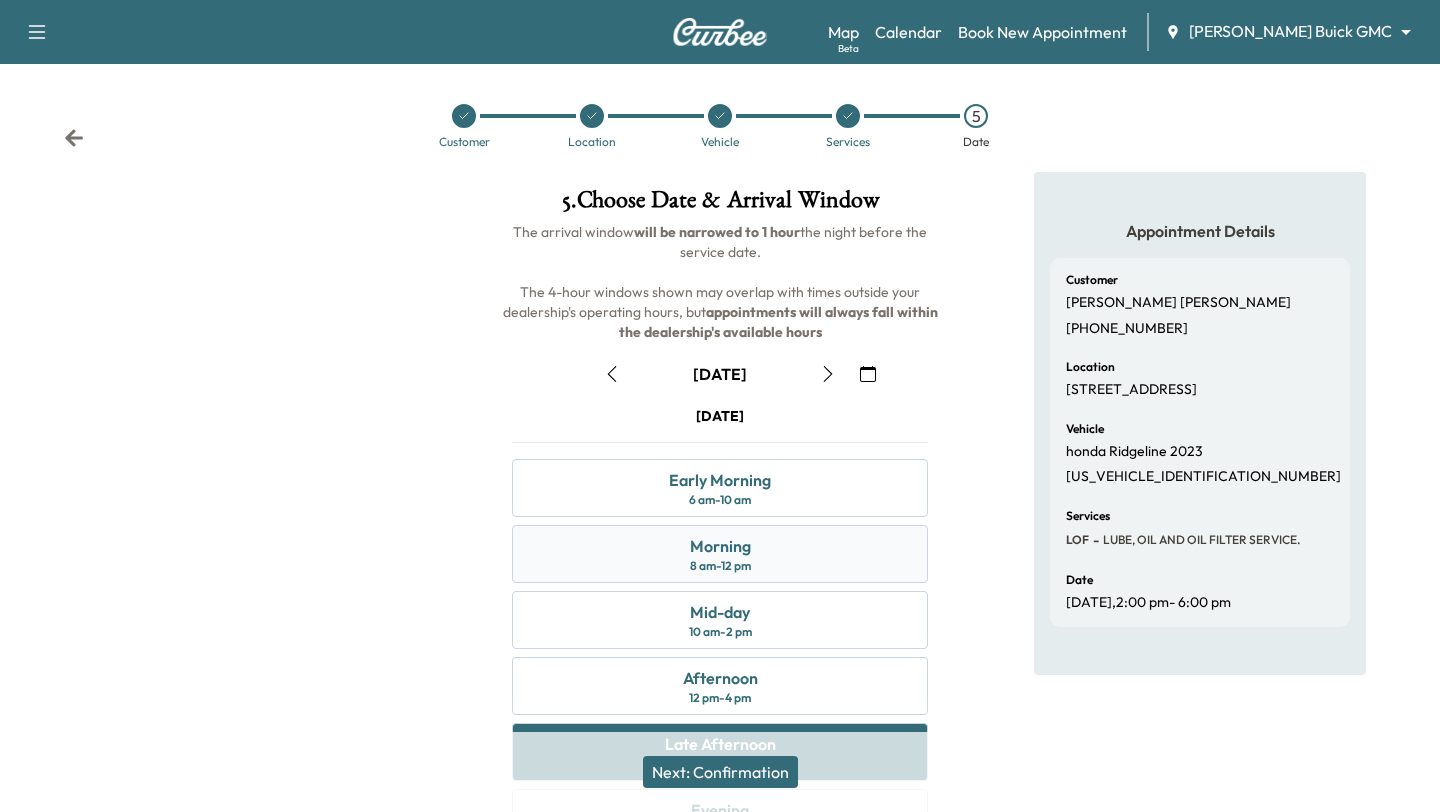 click 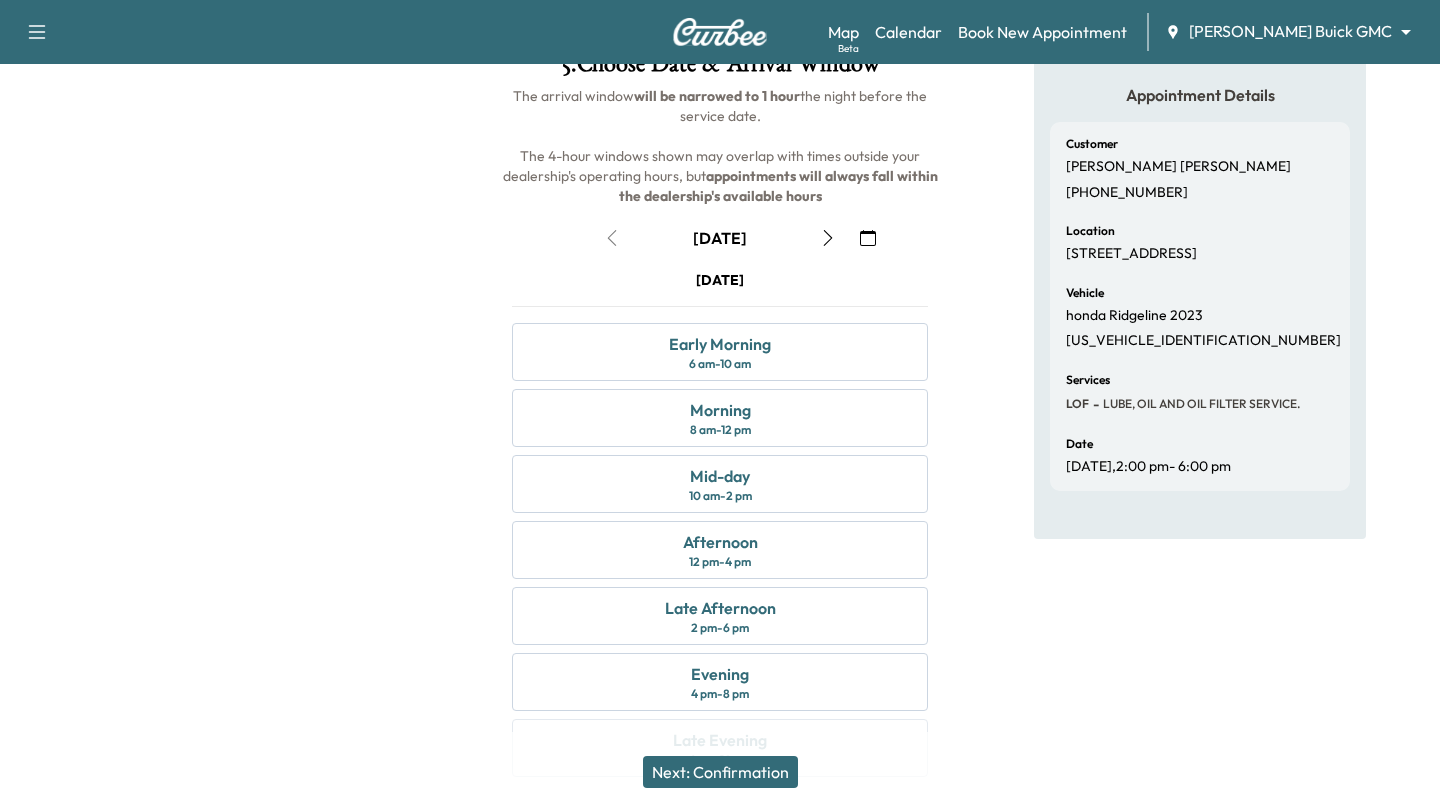 scroll, scrollTop: 140, scrollLeft: 0, axis: vertical 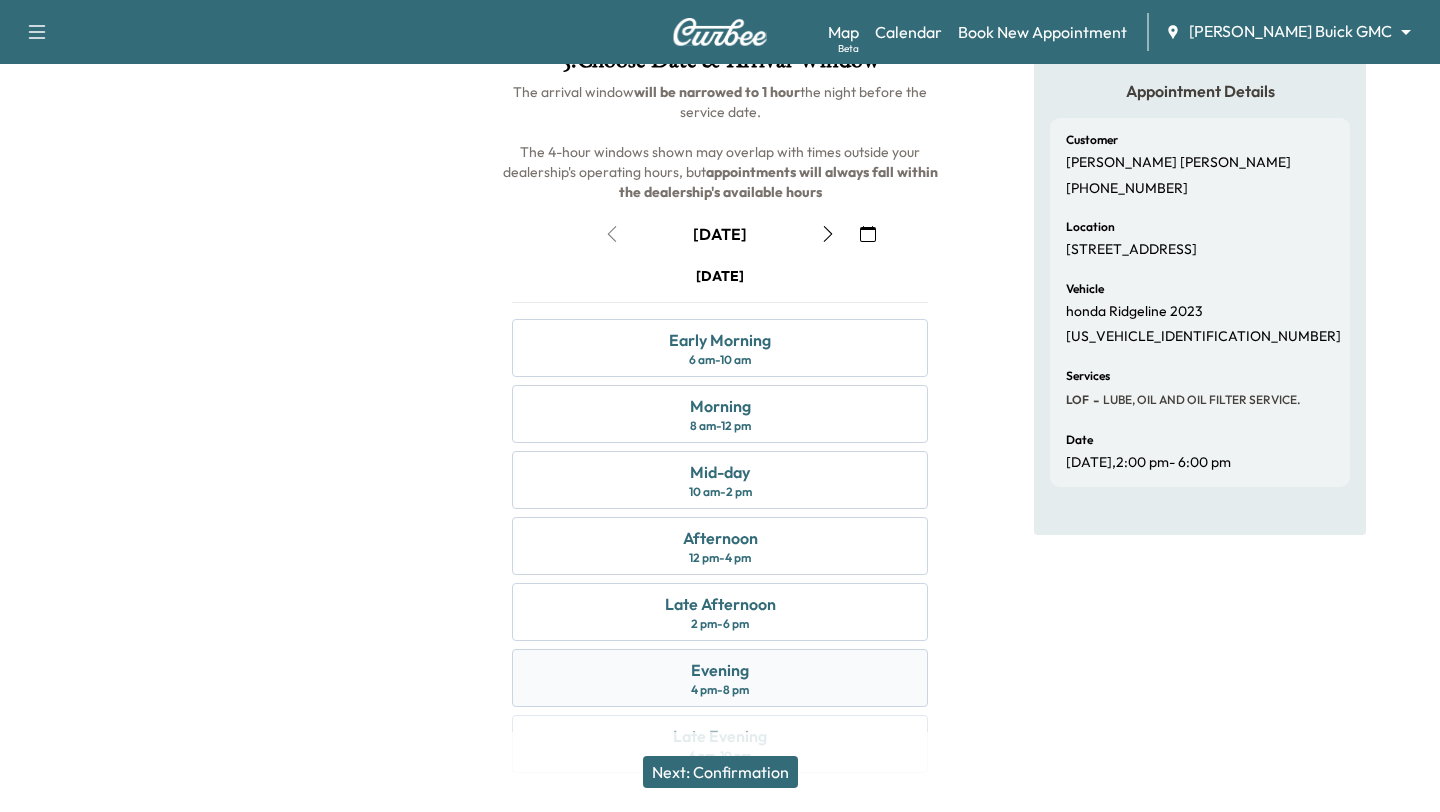 click on "Evening" at bounding box center [720, 670] 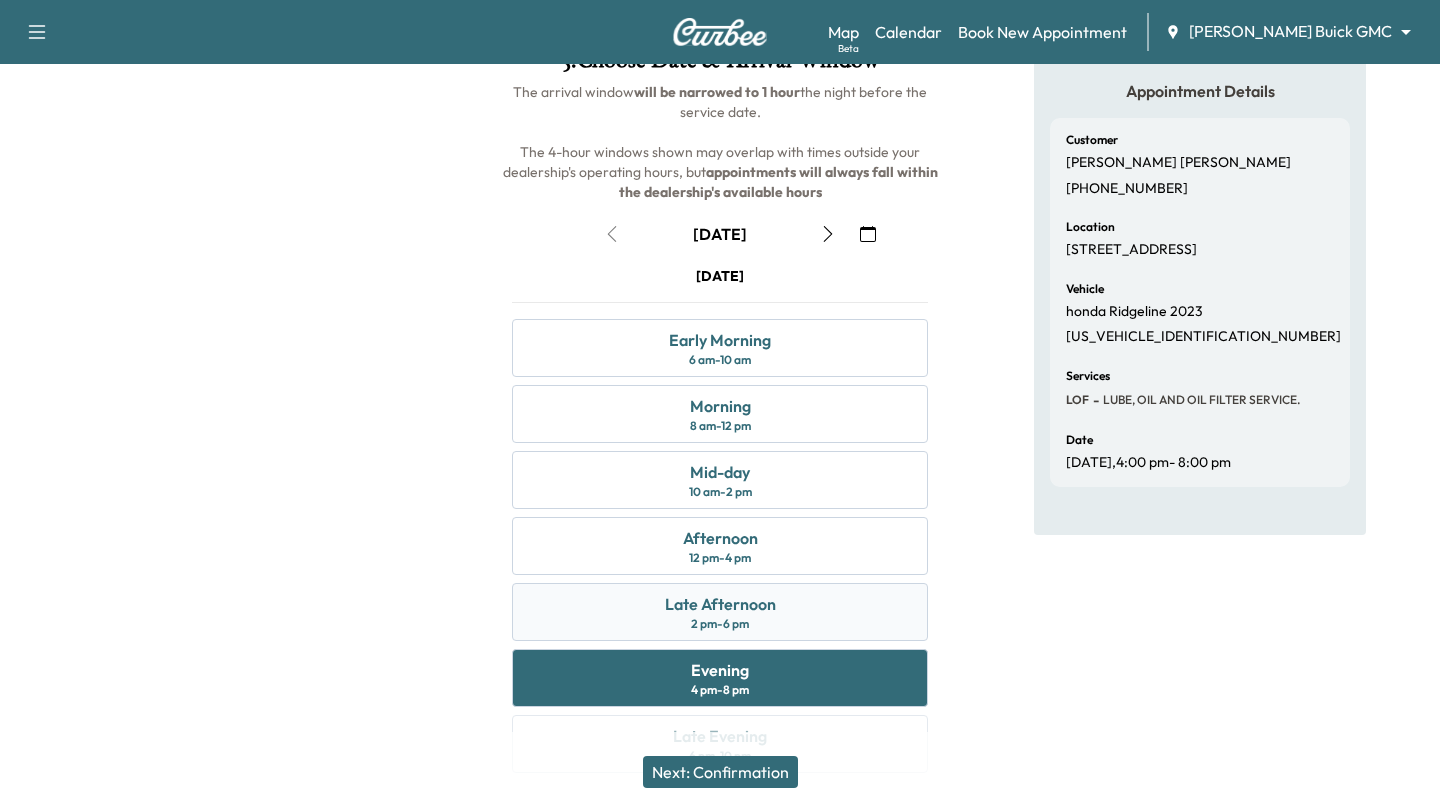 click on "Late Afternoon" at bounding box center [720, 604] 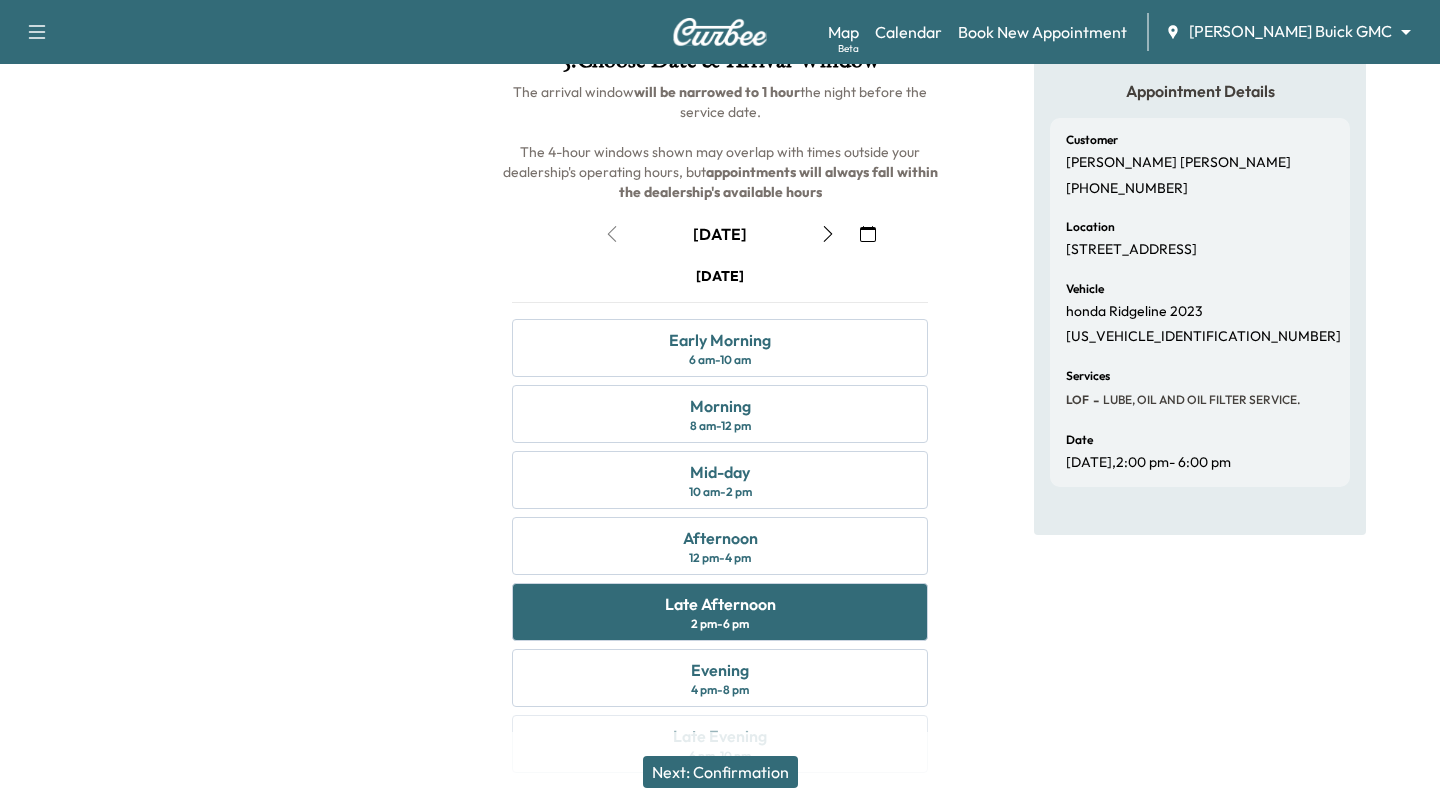 click on "Next: Confirmation" at bounding box center [720, 772] 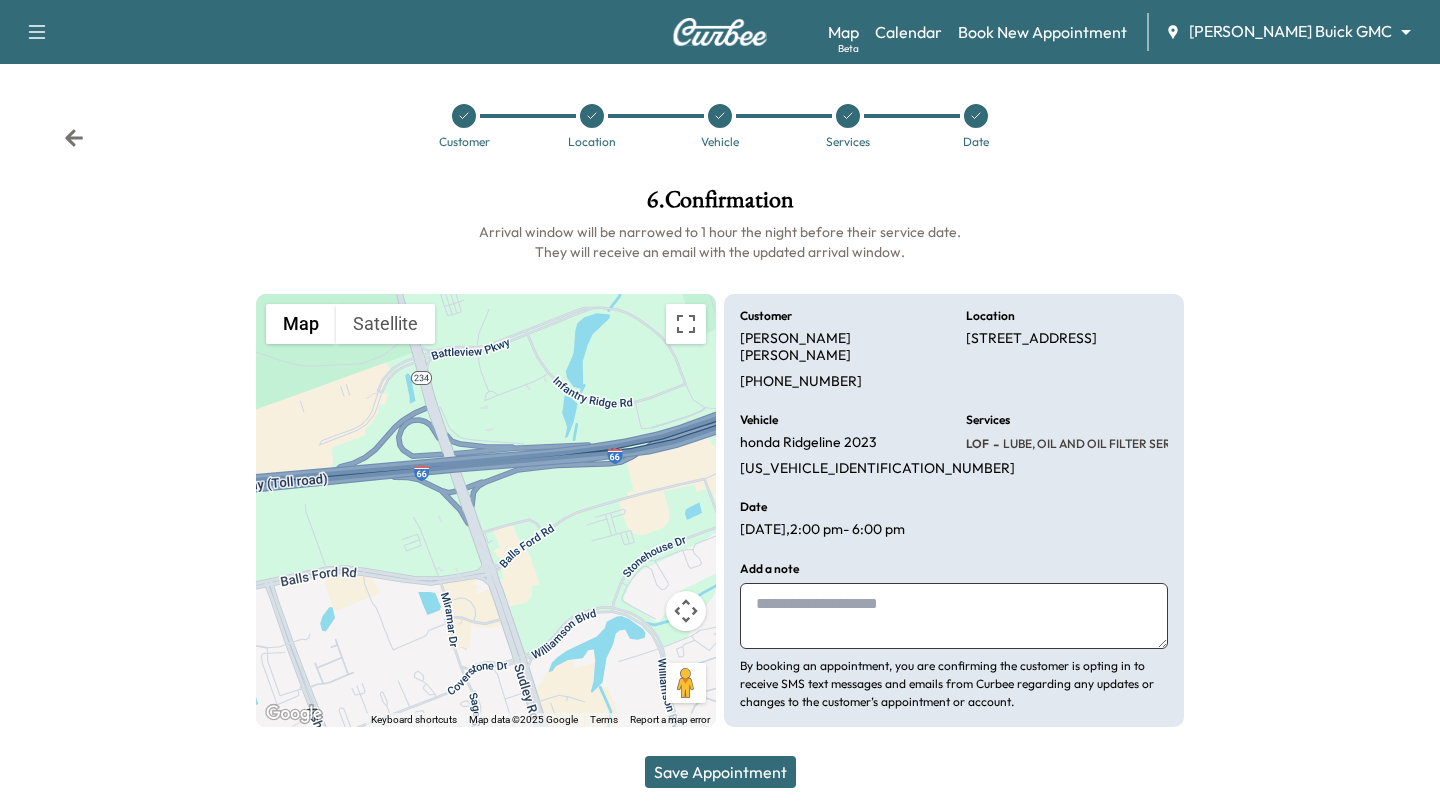 click on "Save Appointment" at bounding box center [720, 772] 